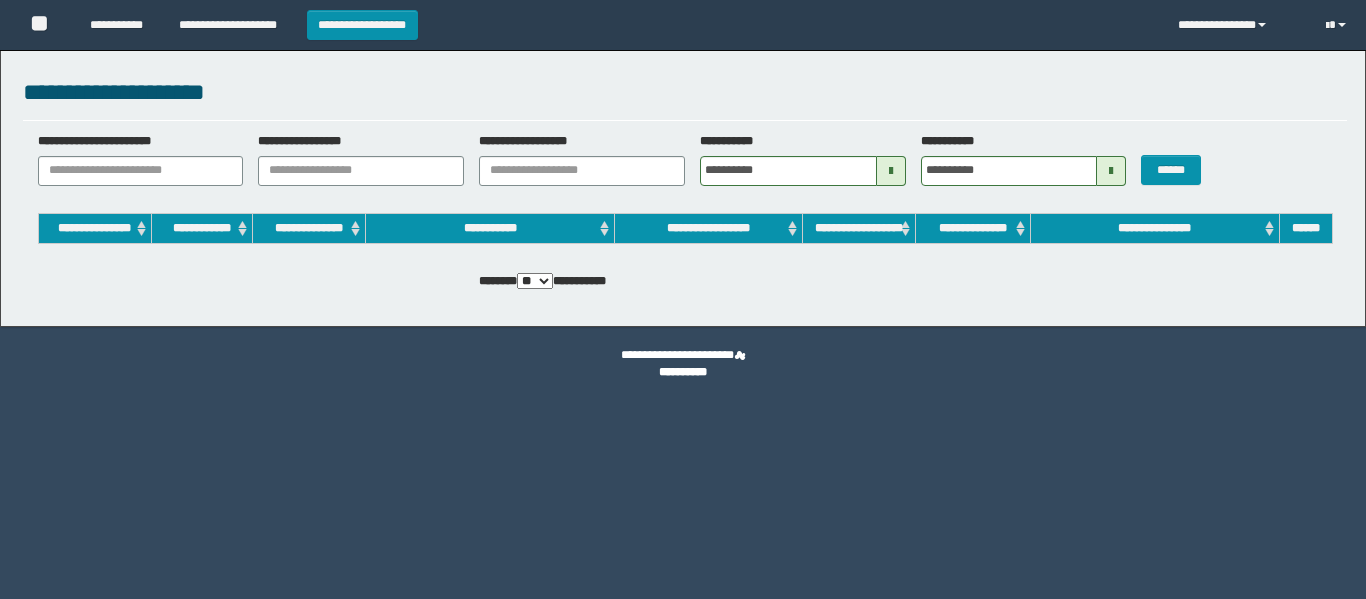 scroll, scrollTop: 0, scrollLeft: 0, axis: both 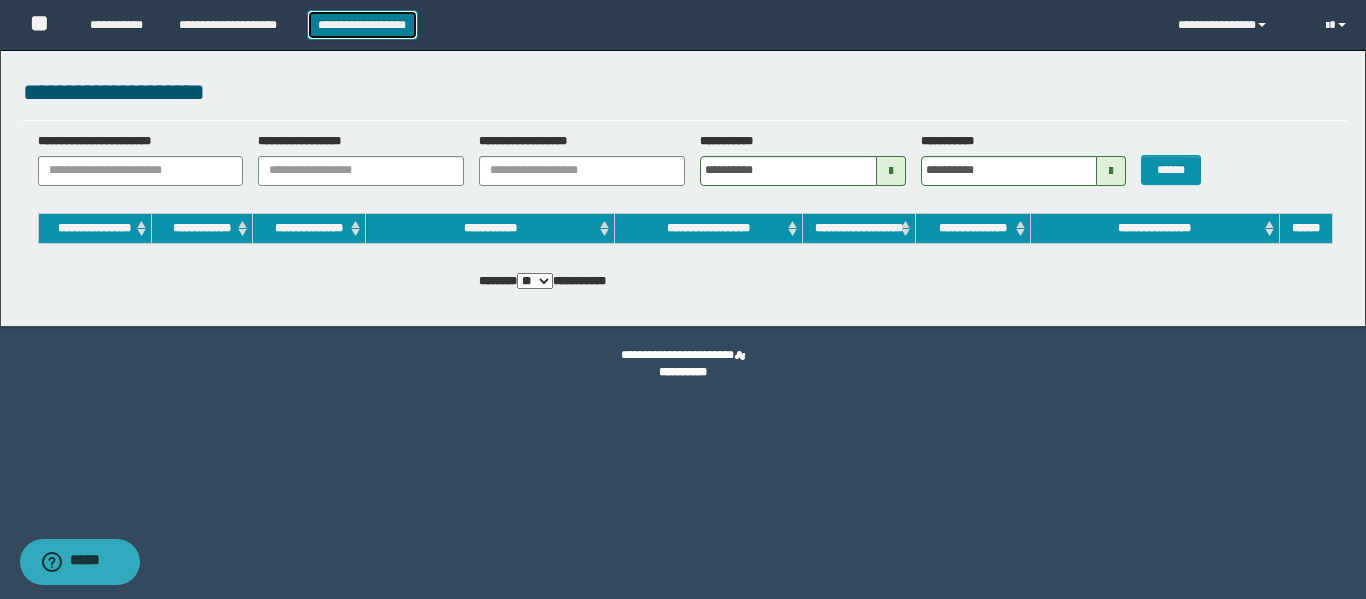 click on "**********" at bounding box center [362, 25] 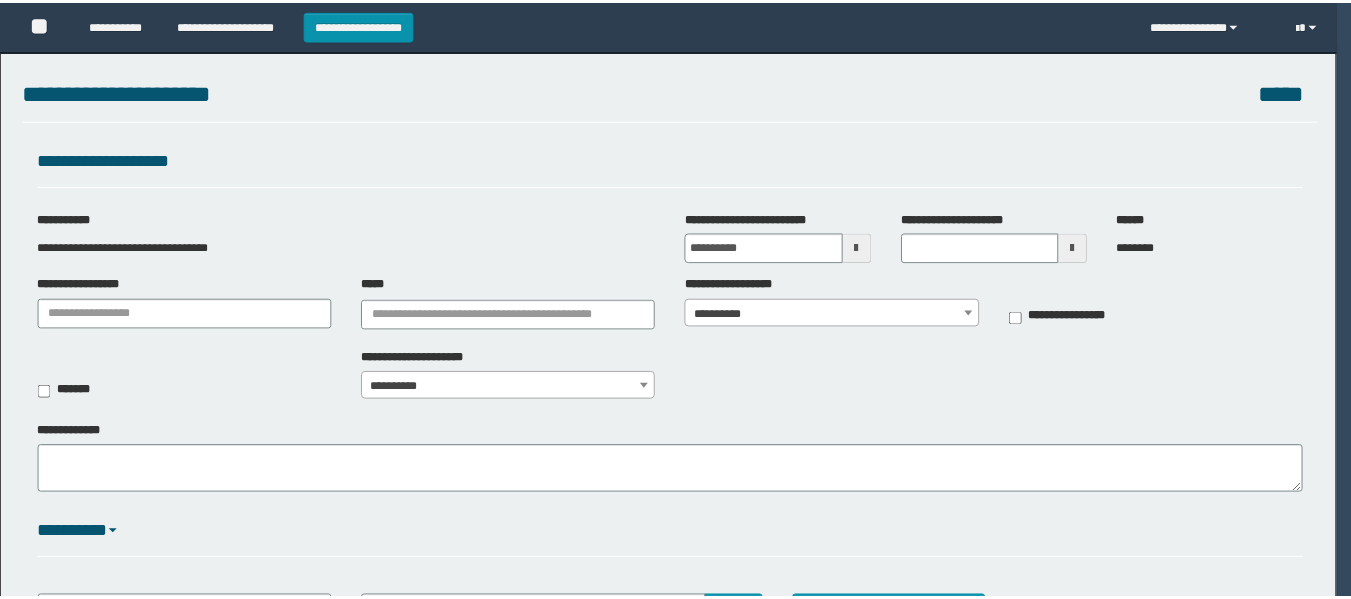 scroll, scrollTop: 0, scrollLeft: 0, axis: both 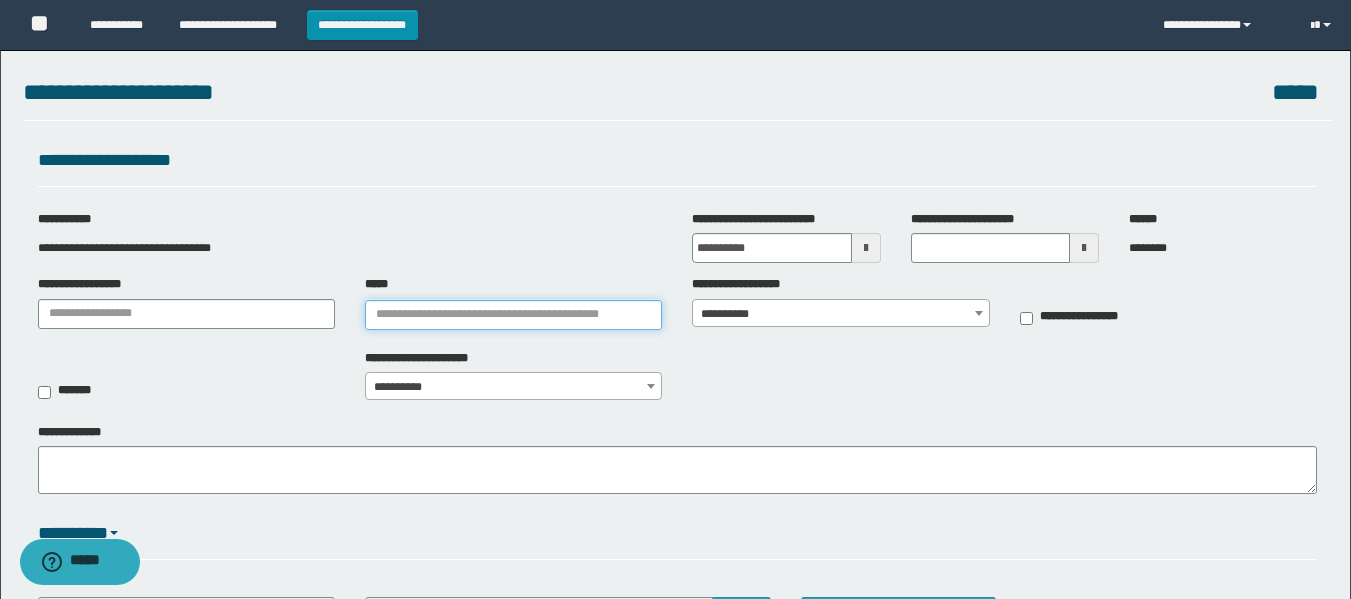 click on "*****" at bounding box center (513, 315) 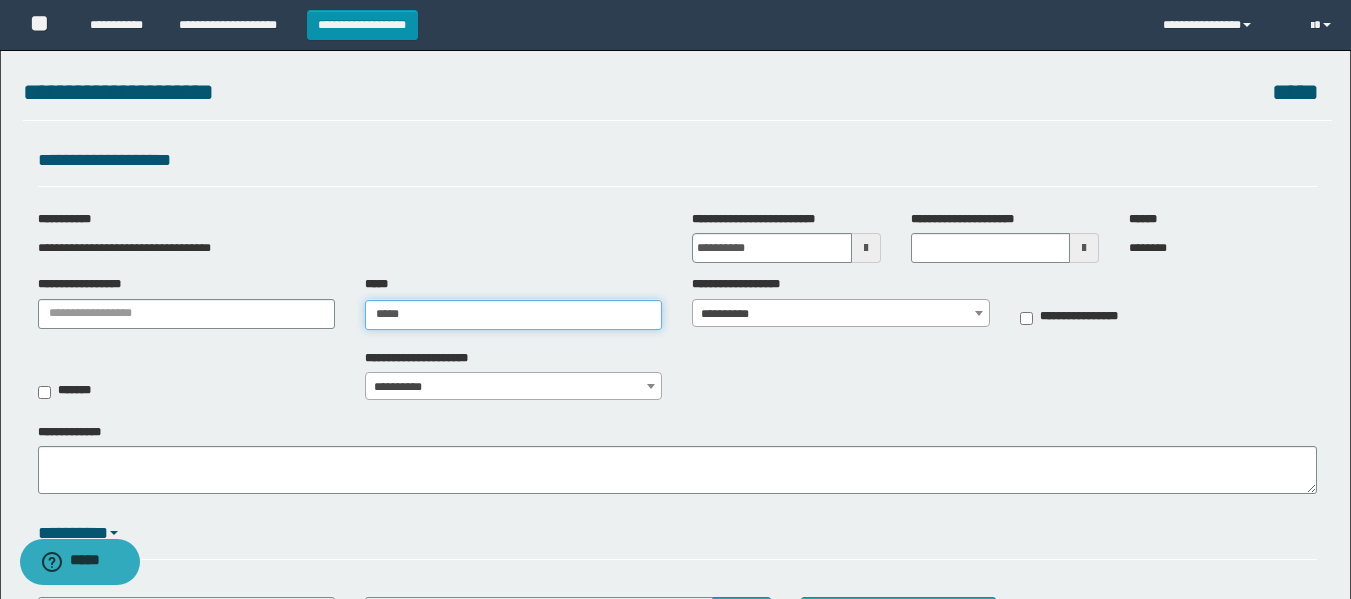 type on "******" 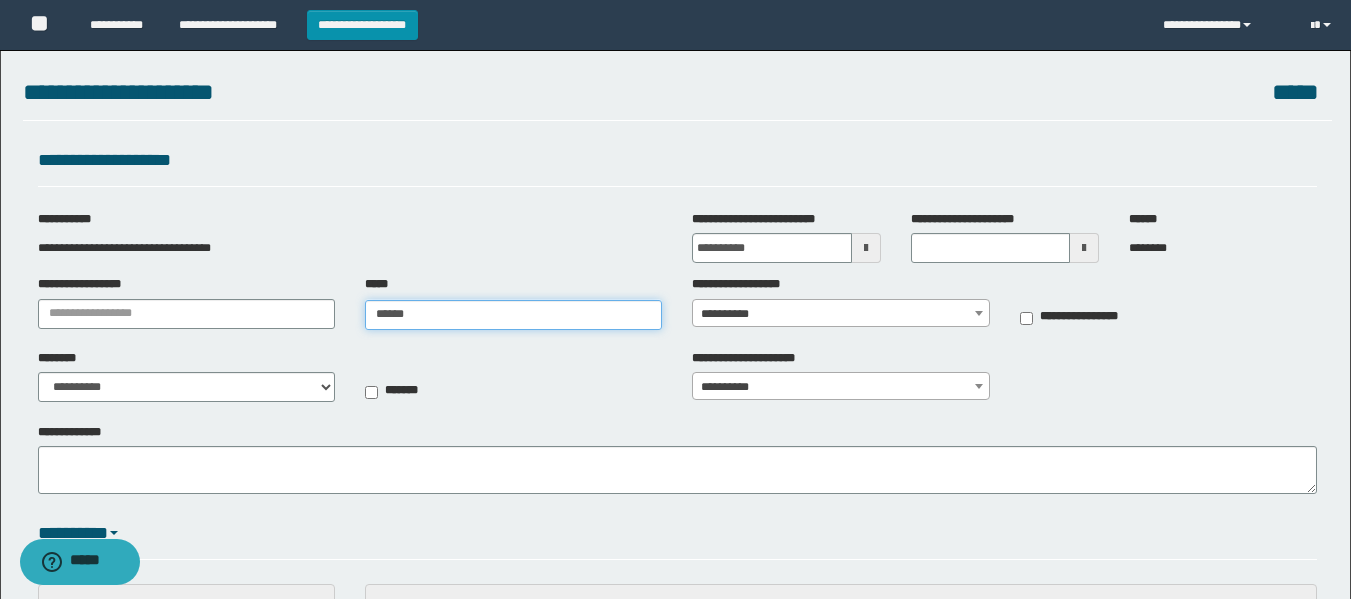 type on "******" 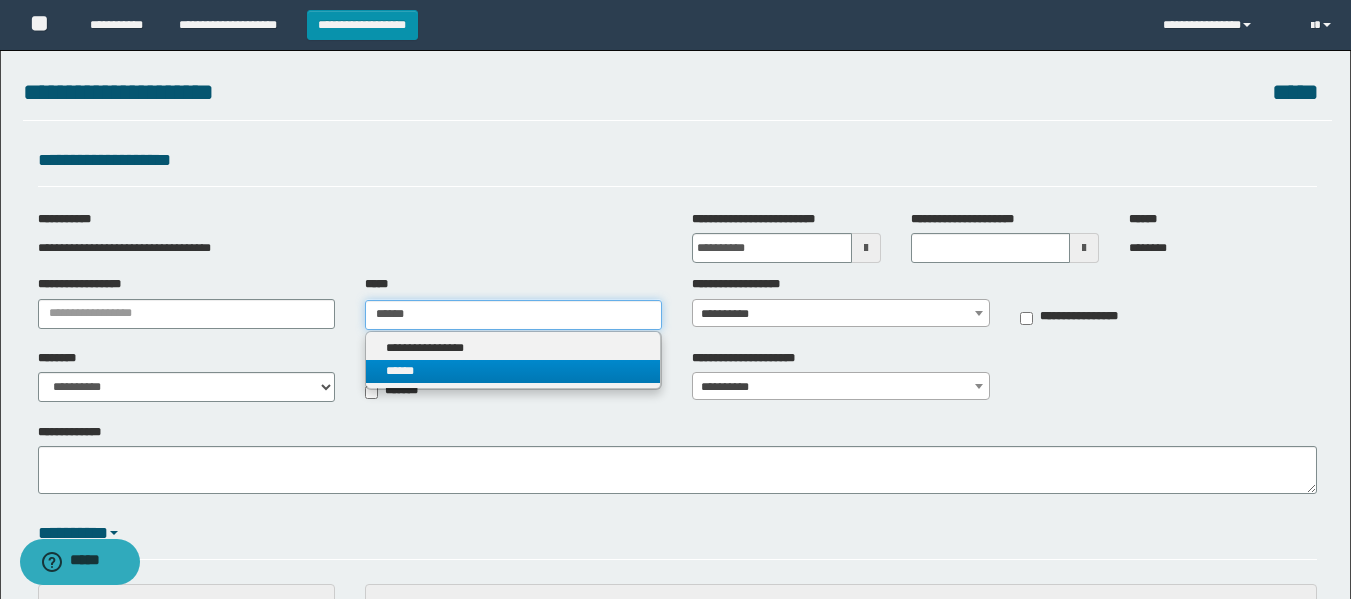 type on "******" 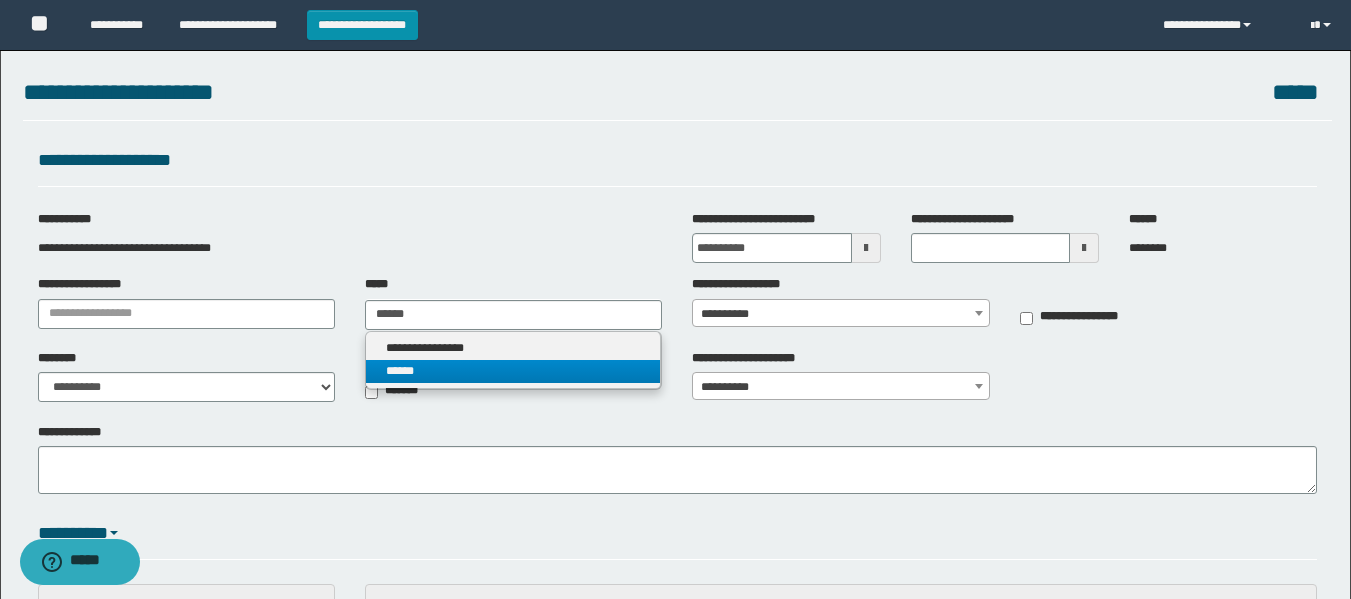 type 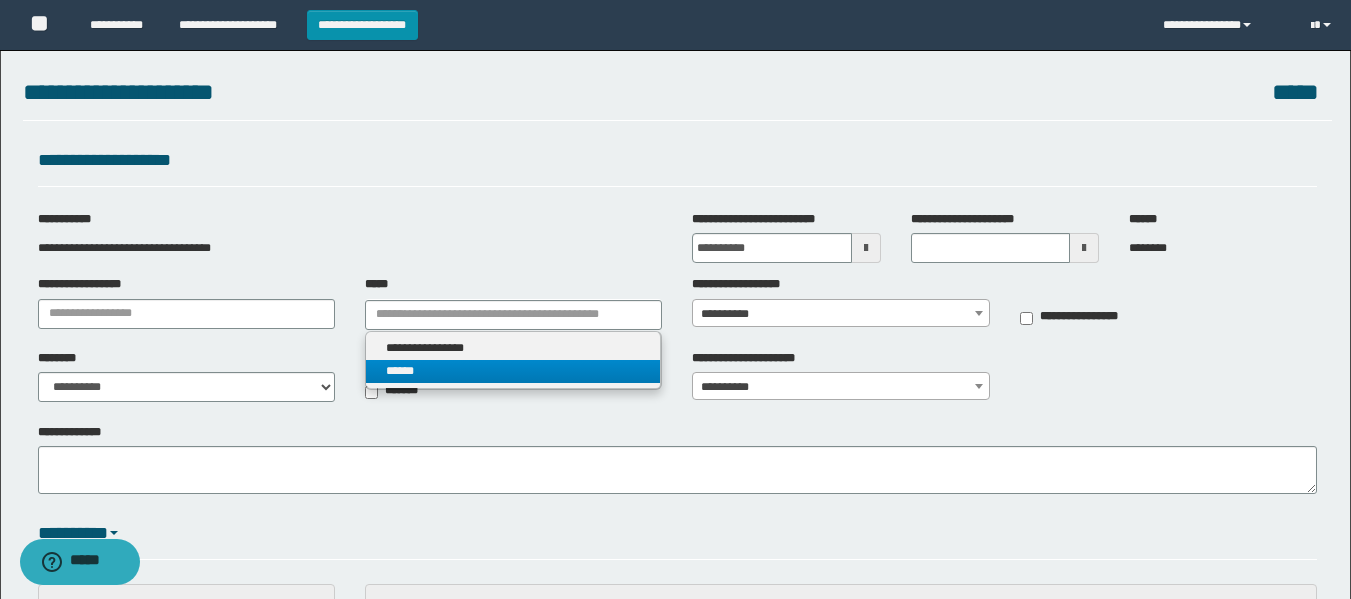 click on "******" at bounding box center [513, 371] 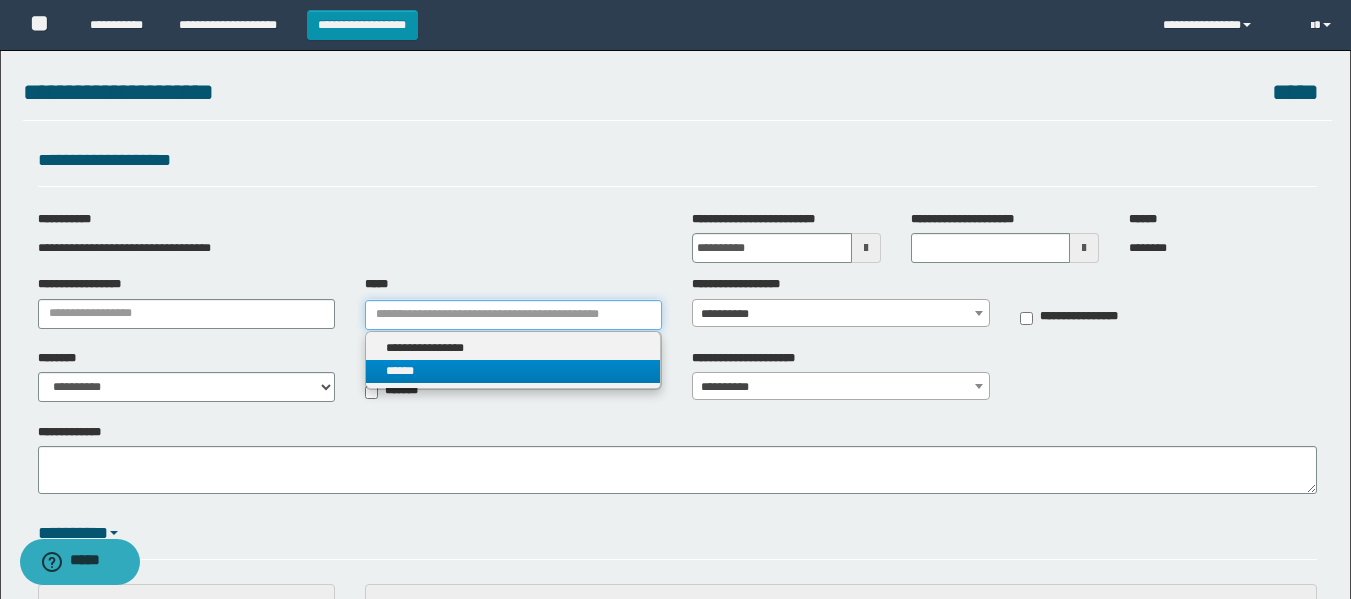 type 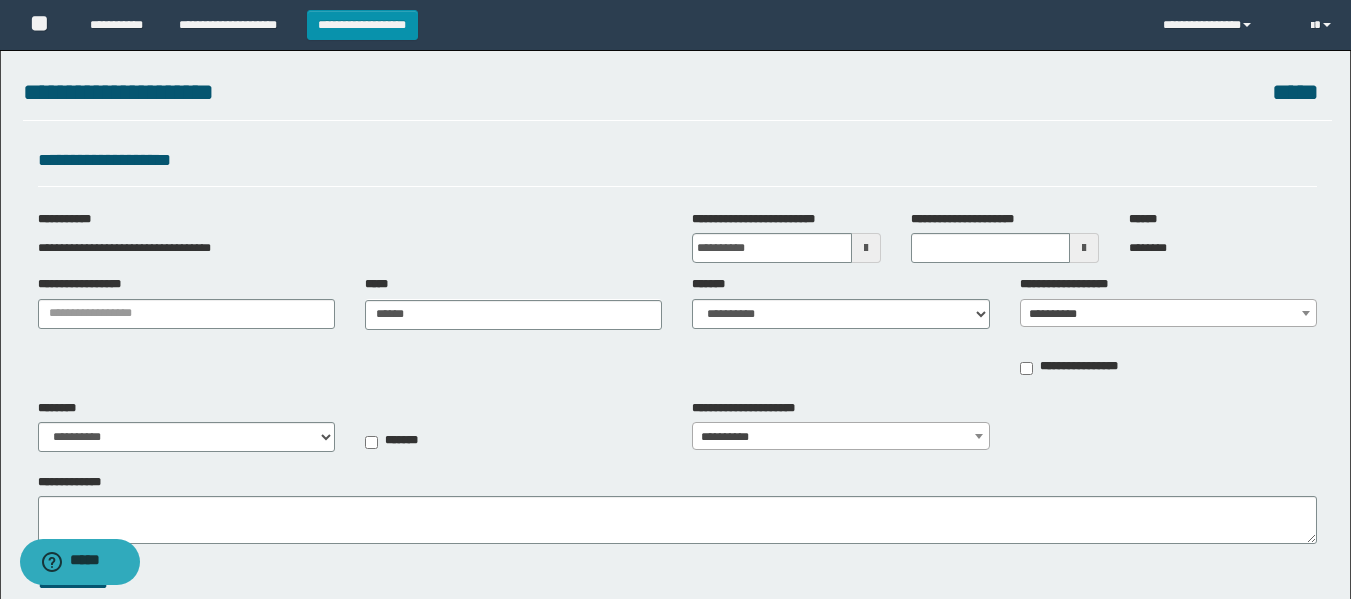 click on "**********" at bounding box center [1168, 314] 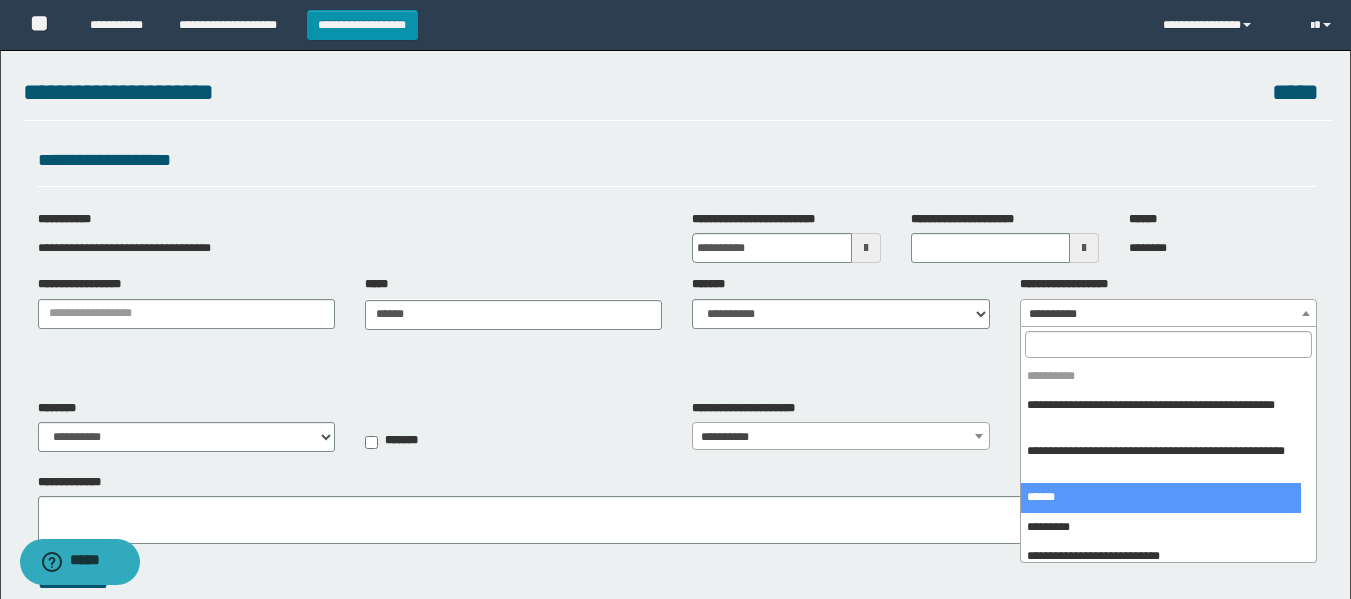 select on "***" 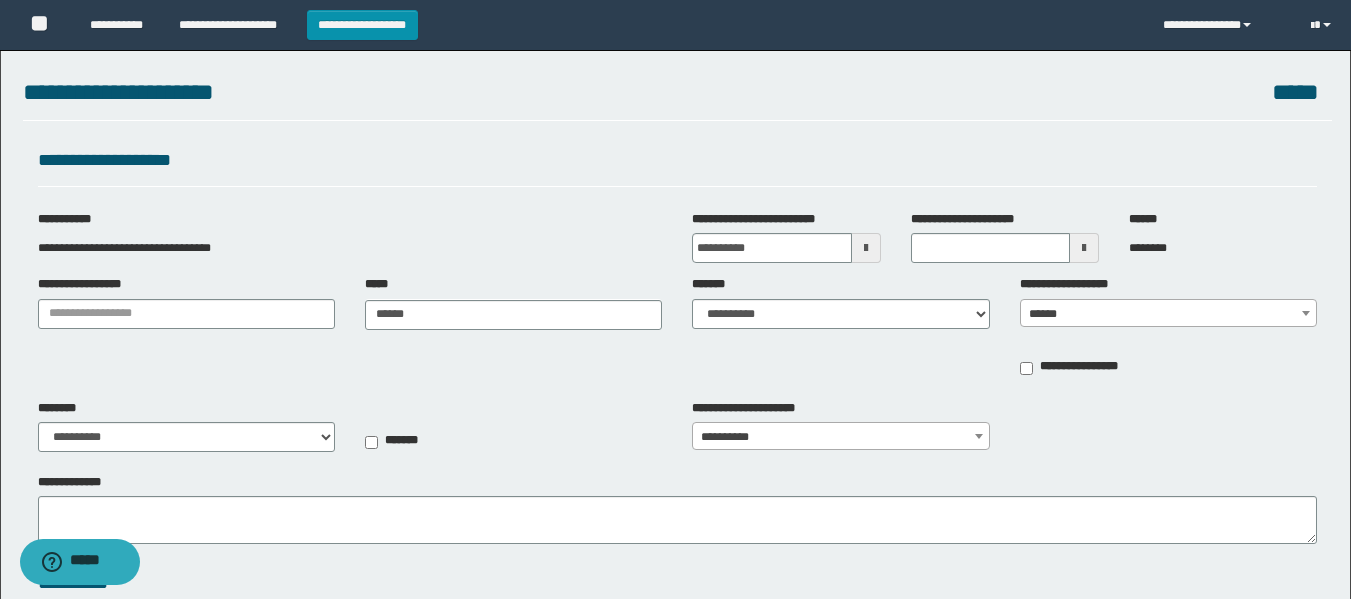 type on "**********" 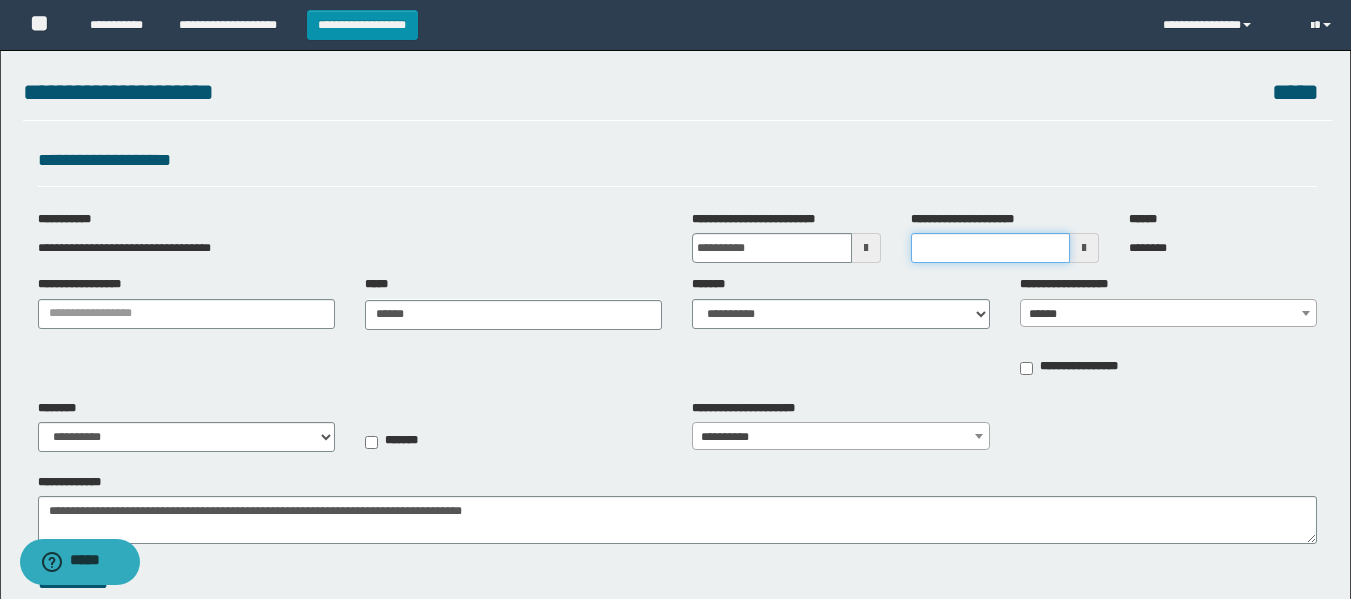 click on "**********" at bounding box center (990, 248) 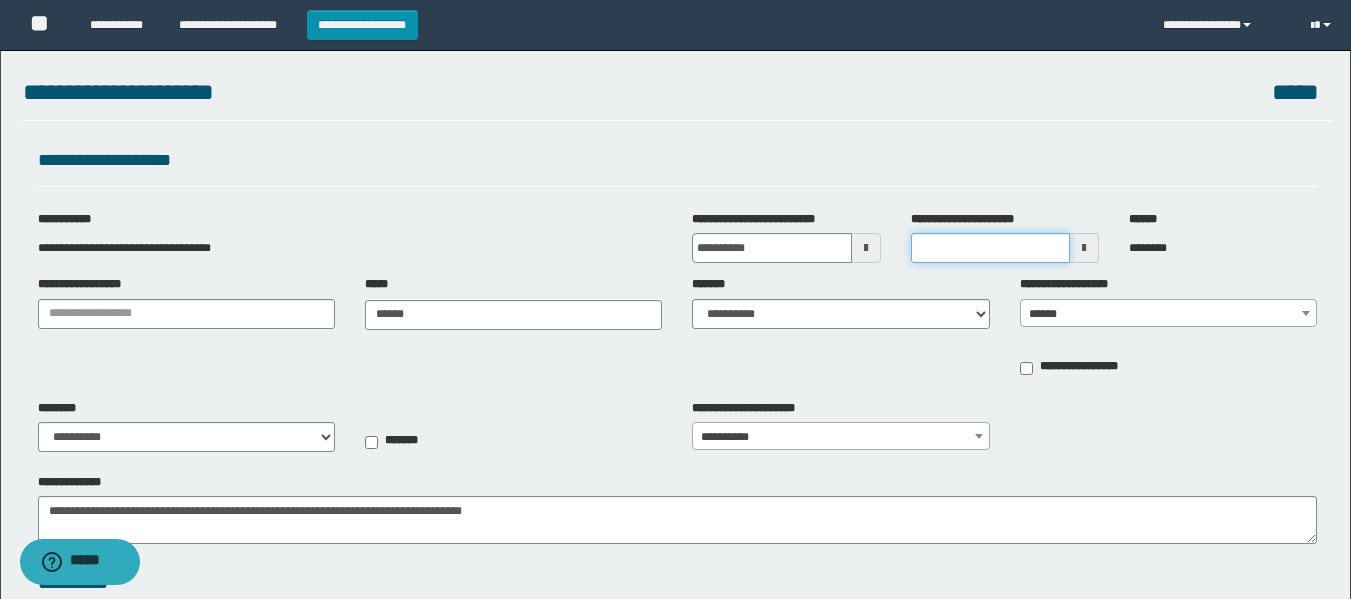 scroll, scrollTop: 415, scrollLeft: 0, axis: vertical 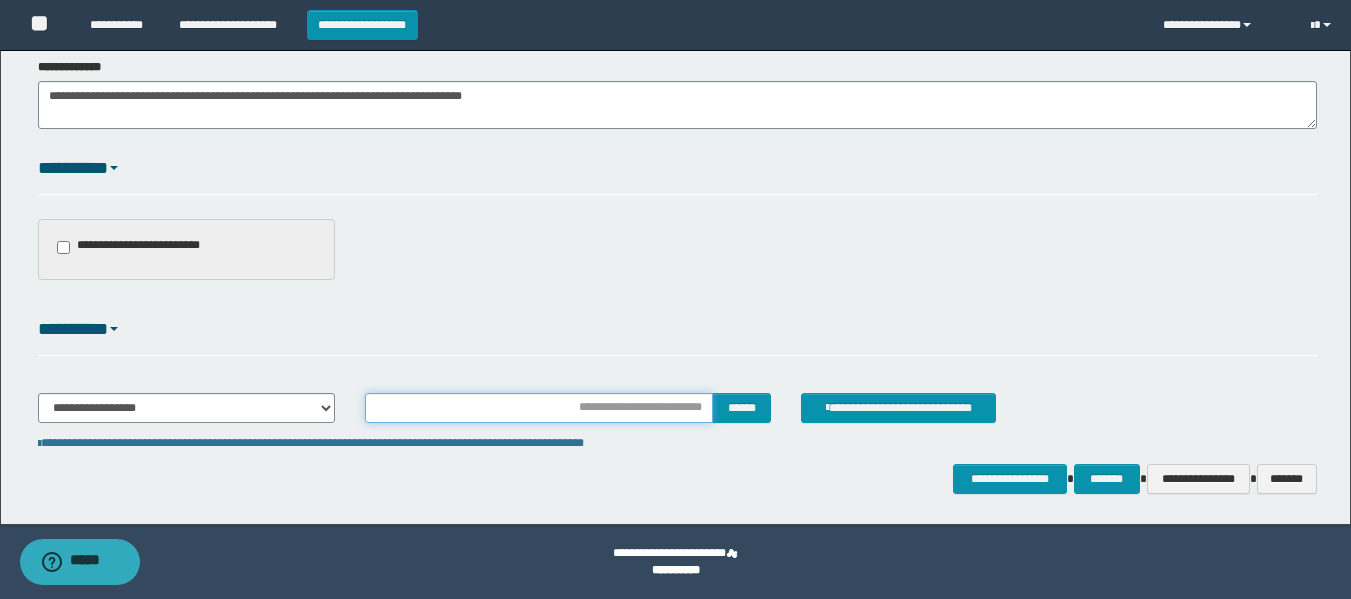 click at bounding box center (539, 408) 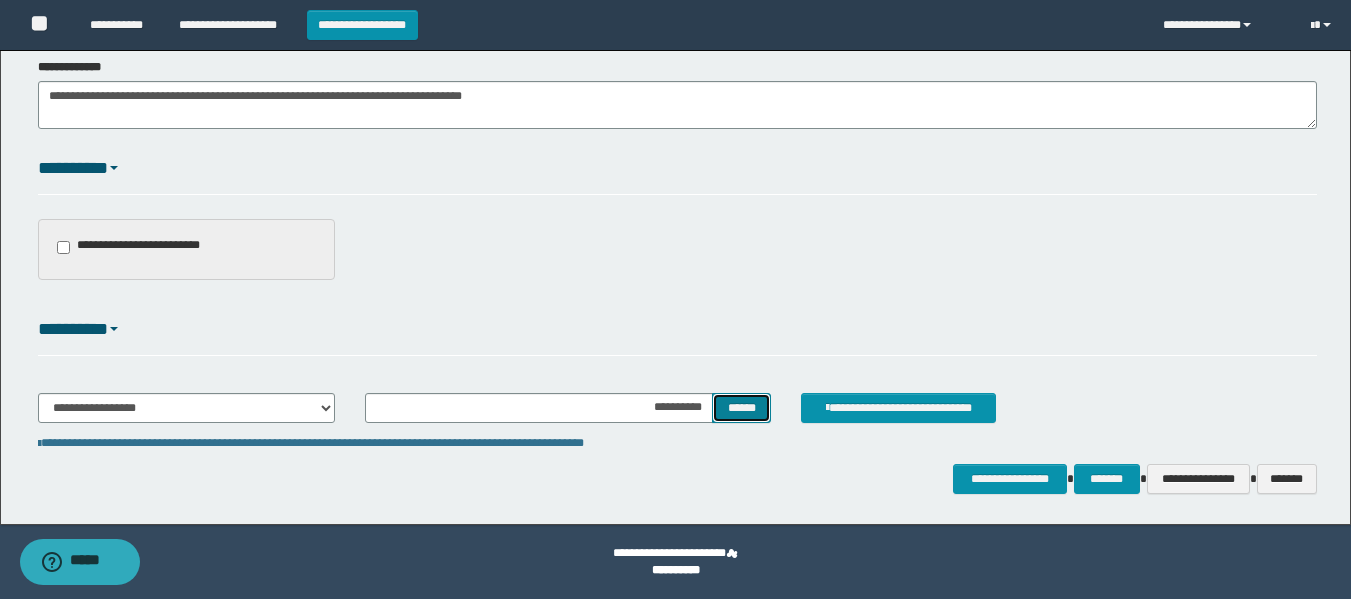 click on "******" at bounding box center (741, 408) 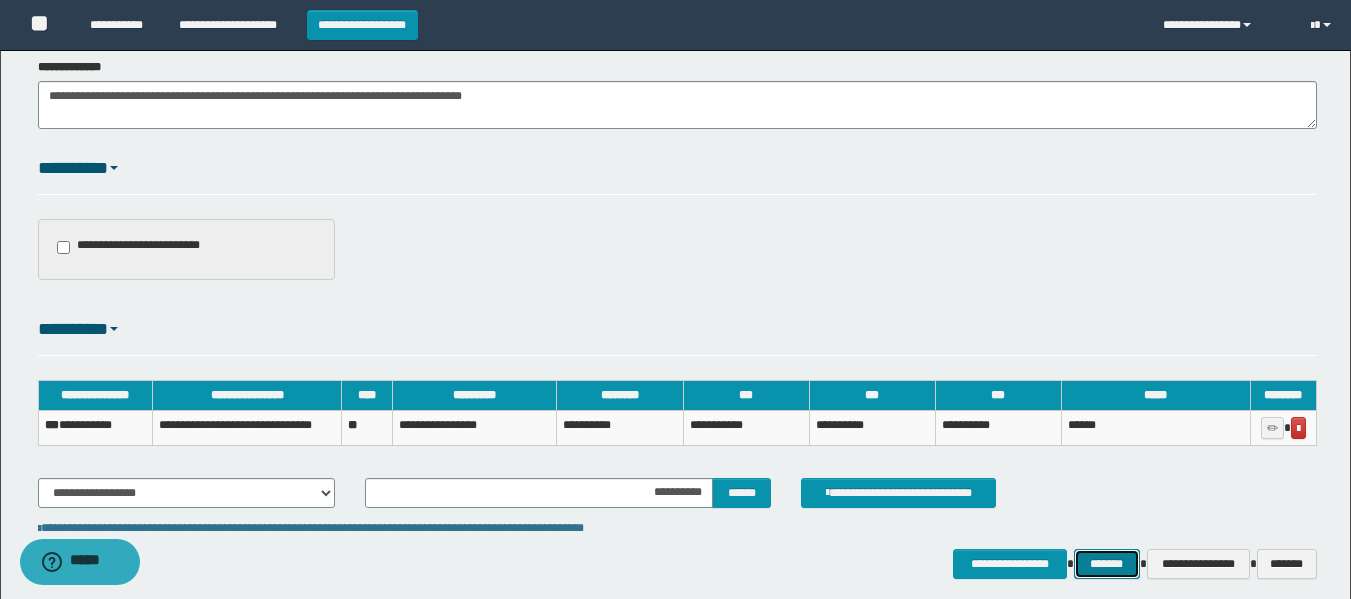 click on "*******" at bounding box center [1107, 564] 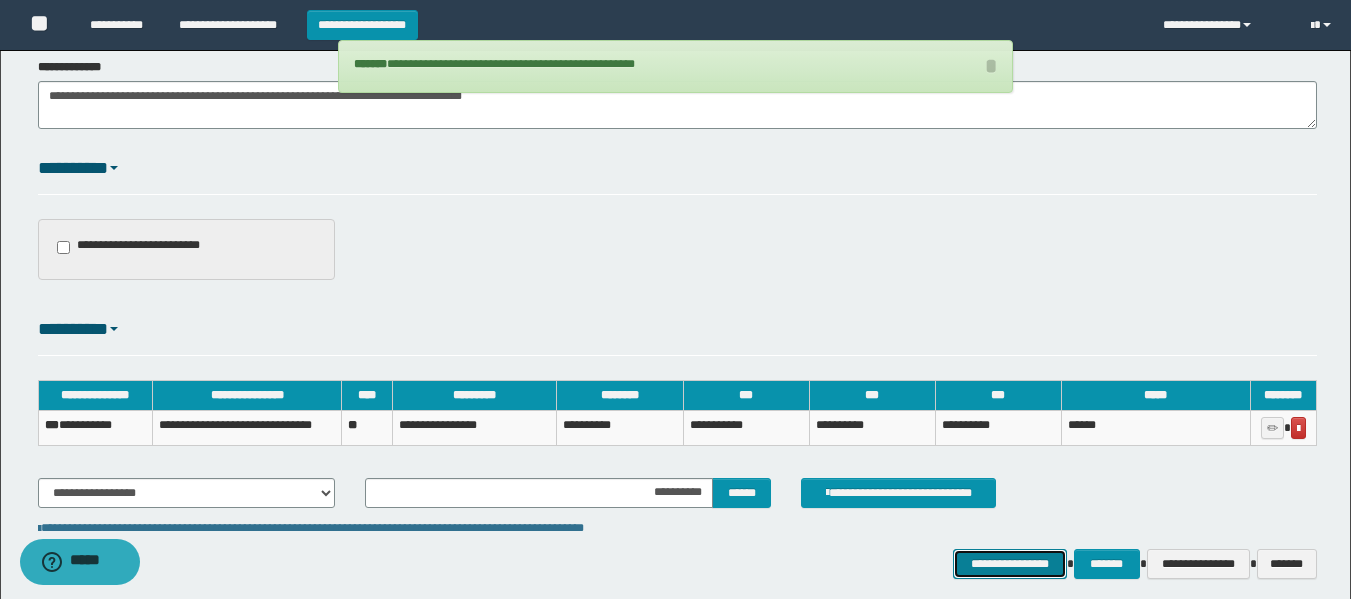 click on "**********" at bounding box center [1009, 564] 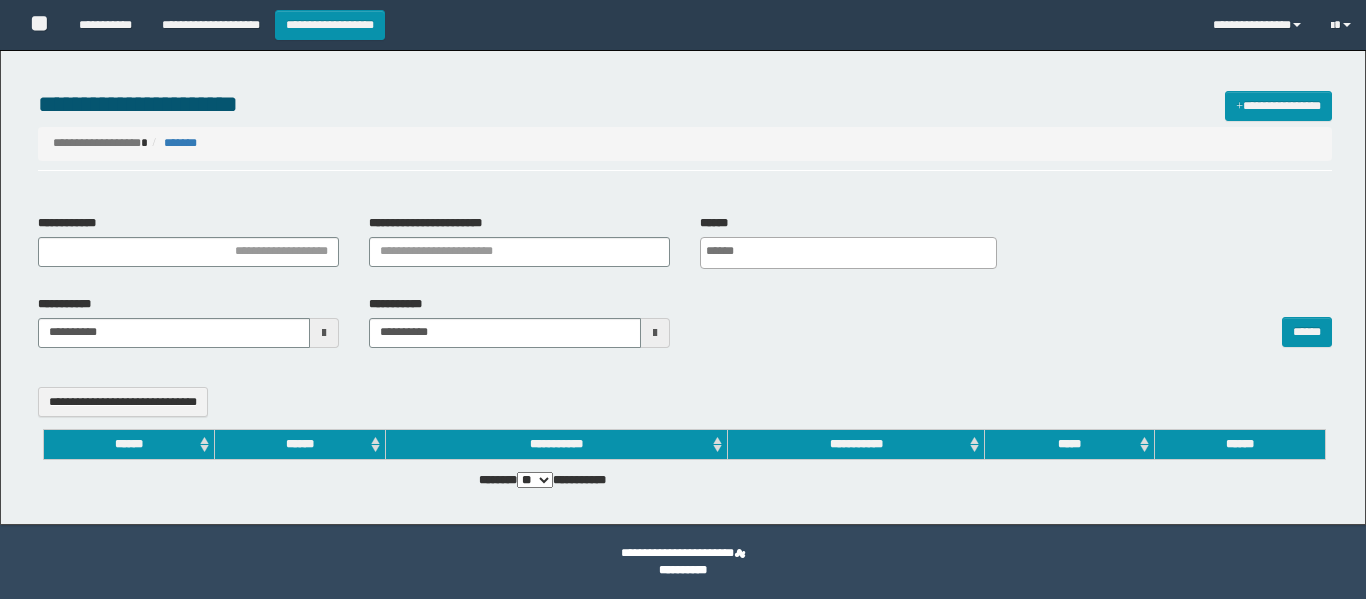 select 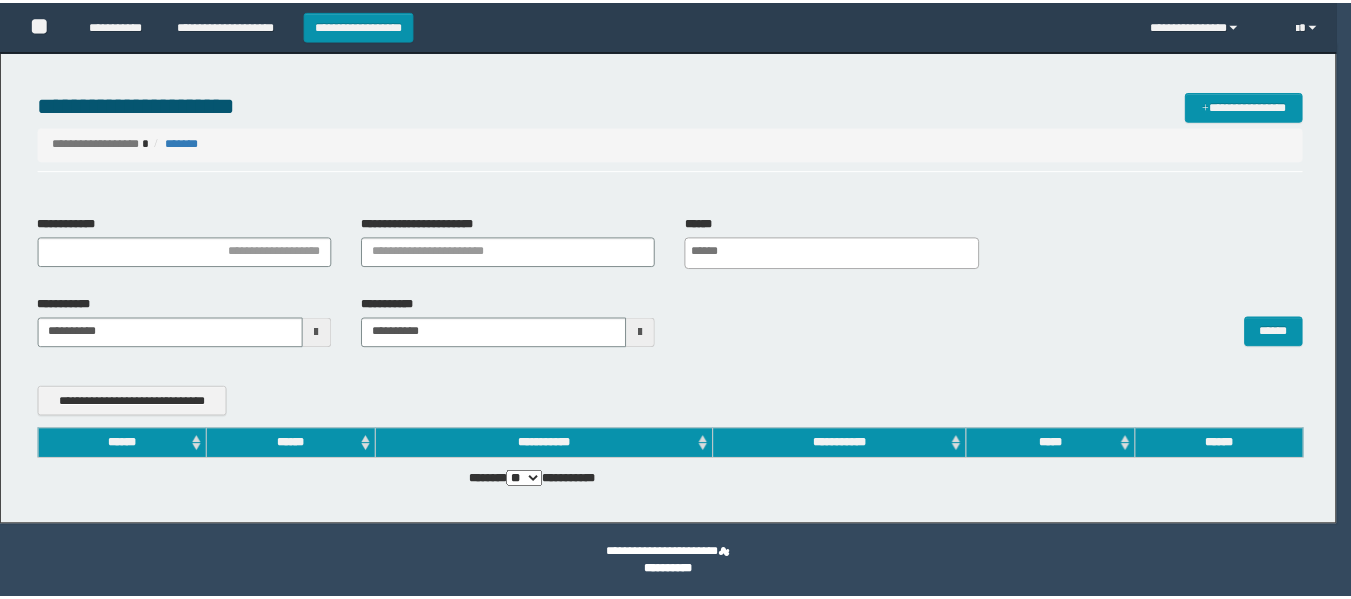 scroll, scrollTop: 0, scrollLeft: 0, axis: both 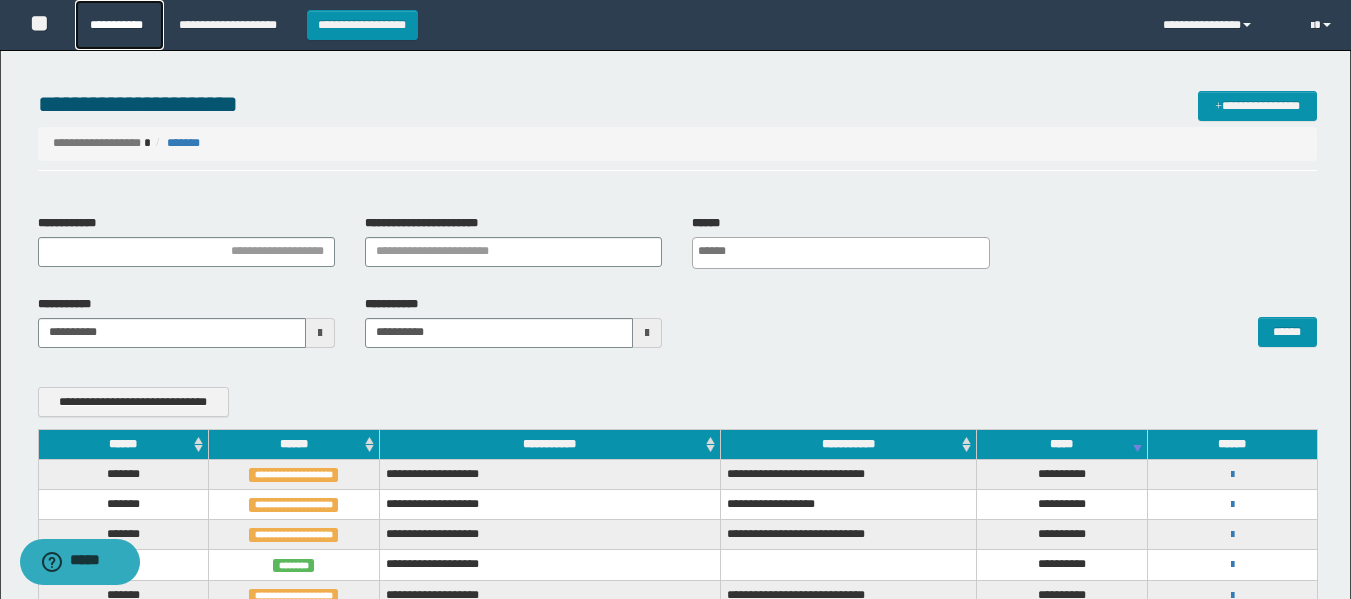 click on "**********" at bounding box center [119, 25] 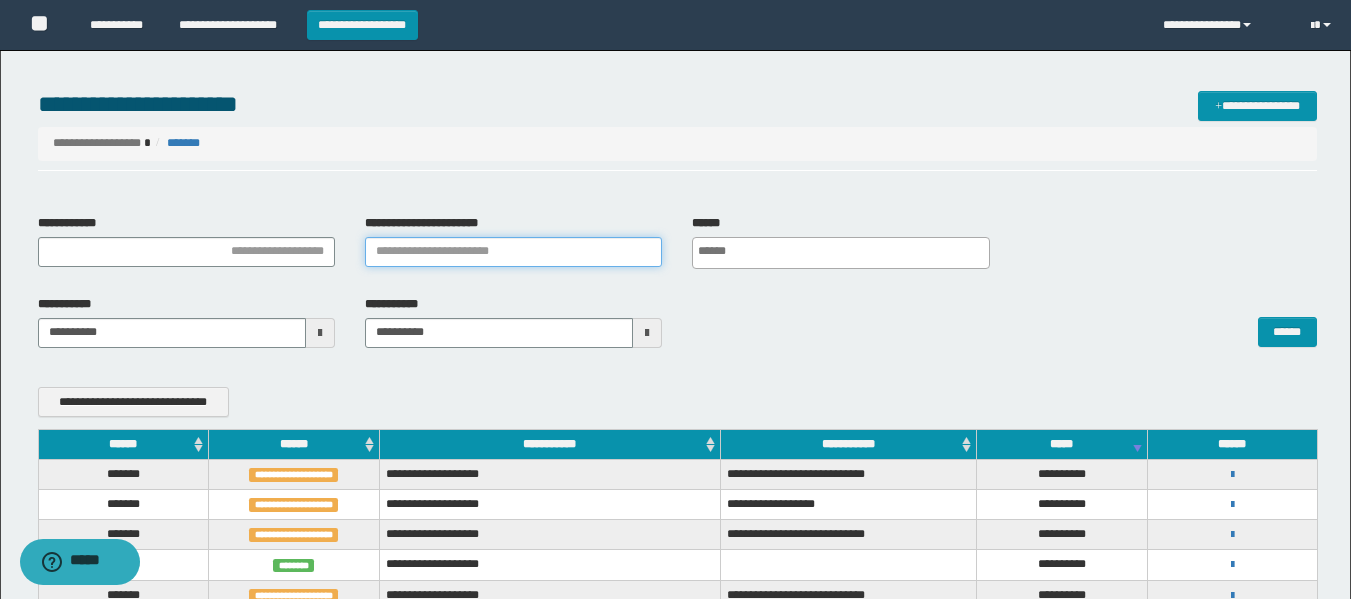 click on "**********" at bounding box center [513, 252] 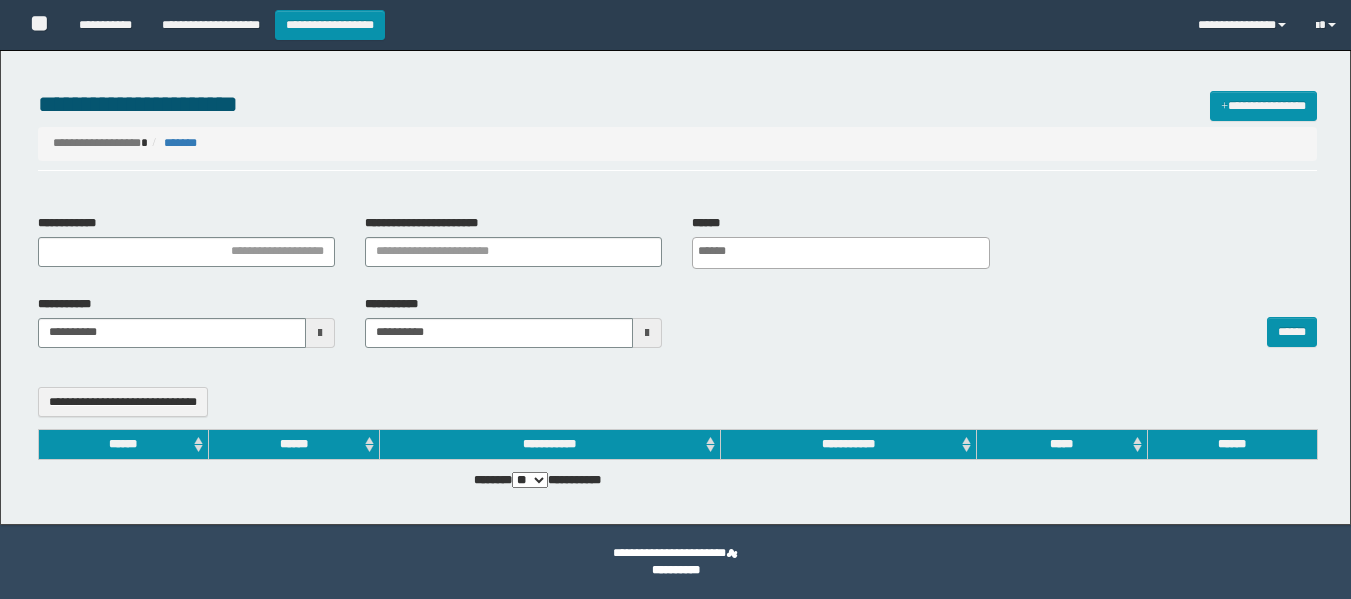 select 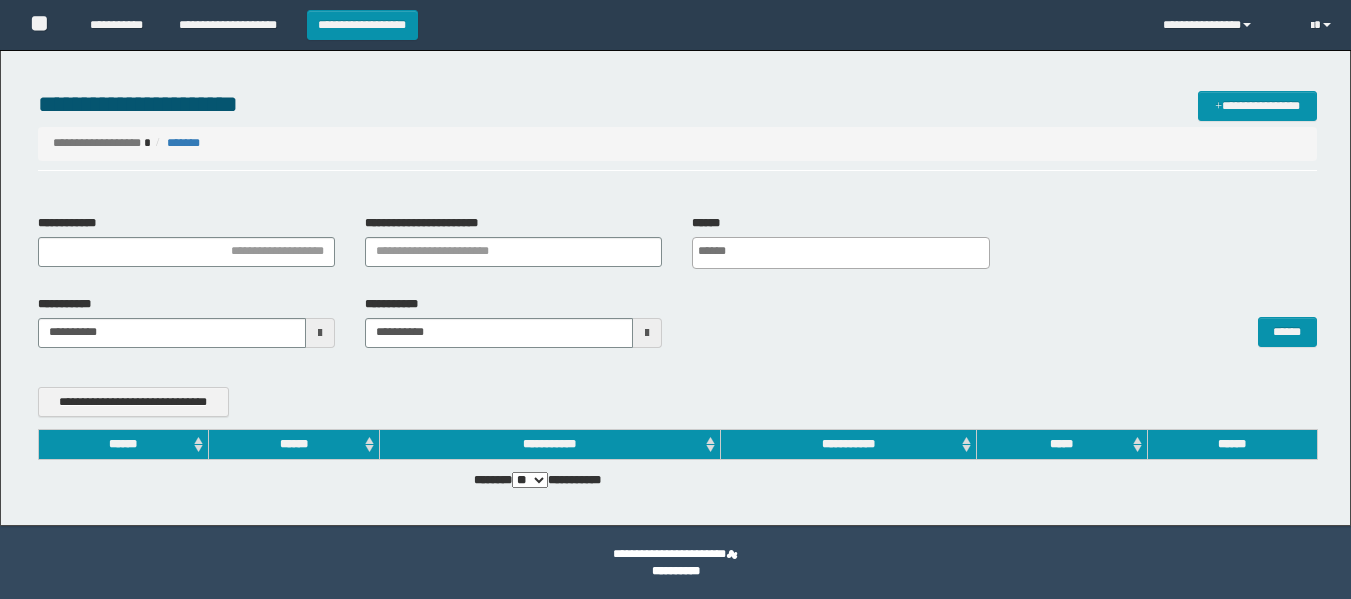 scroll, scrollTop: 0, scrollLeft: 0, axis: both 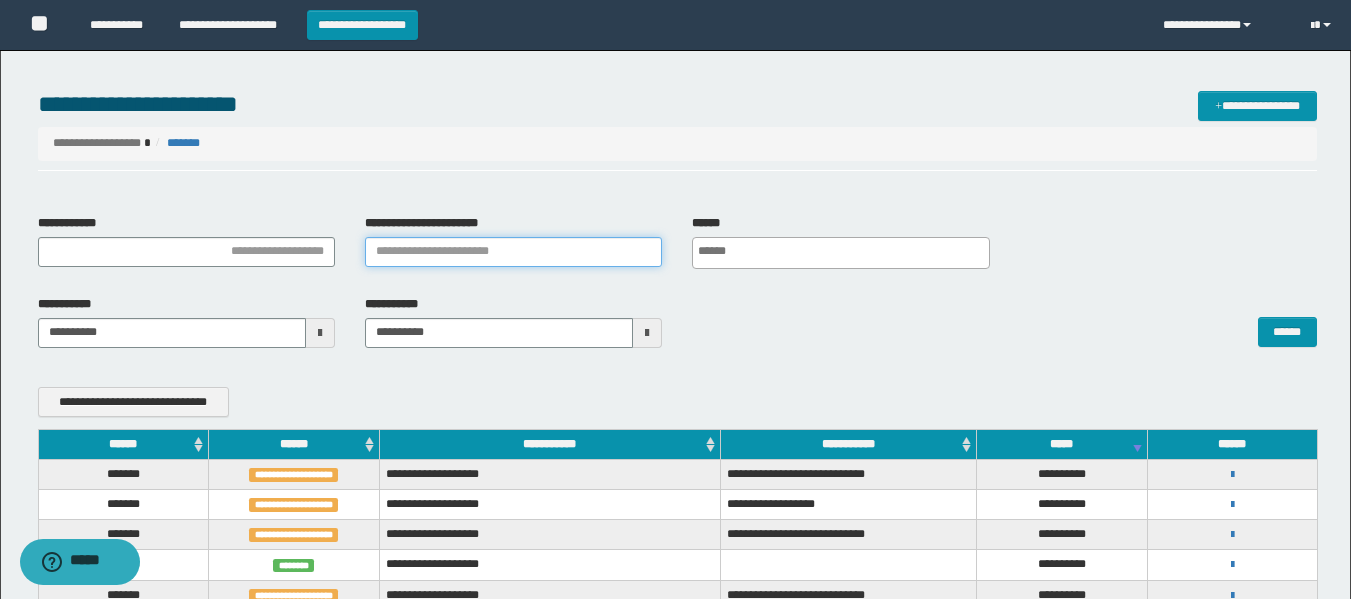 click on "**********" at bounding box center (513, 252) 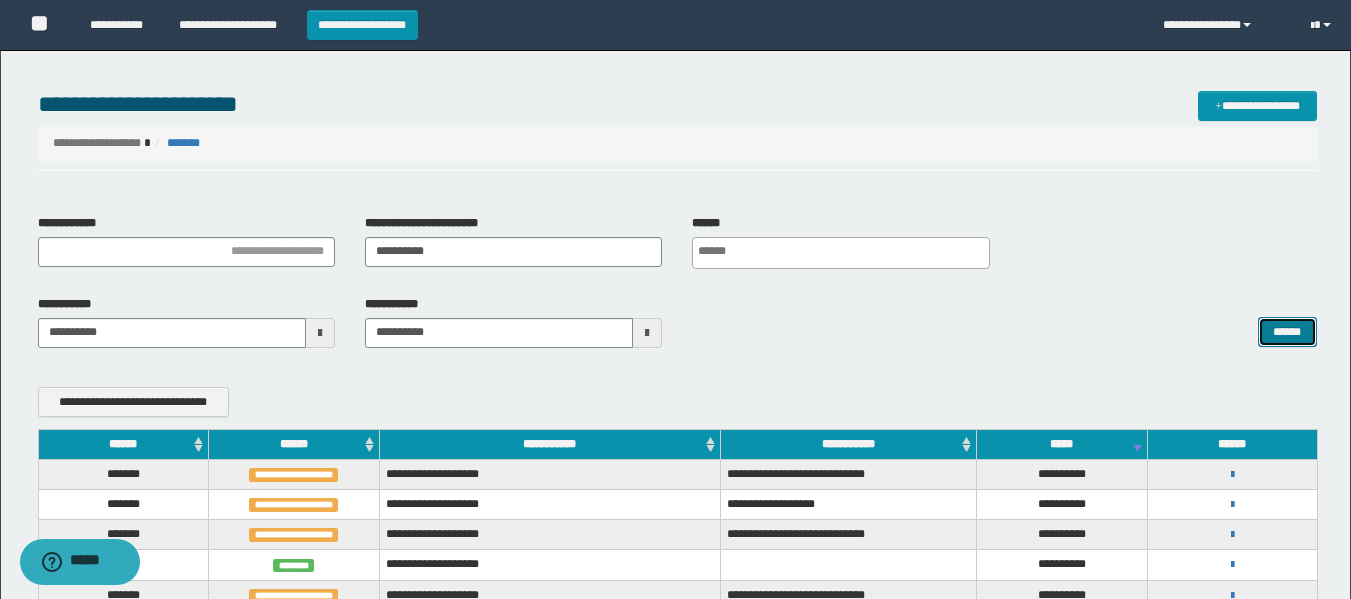 click on "******" at bounding box center (1287, 332) 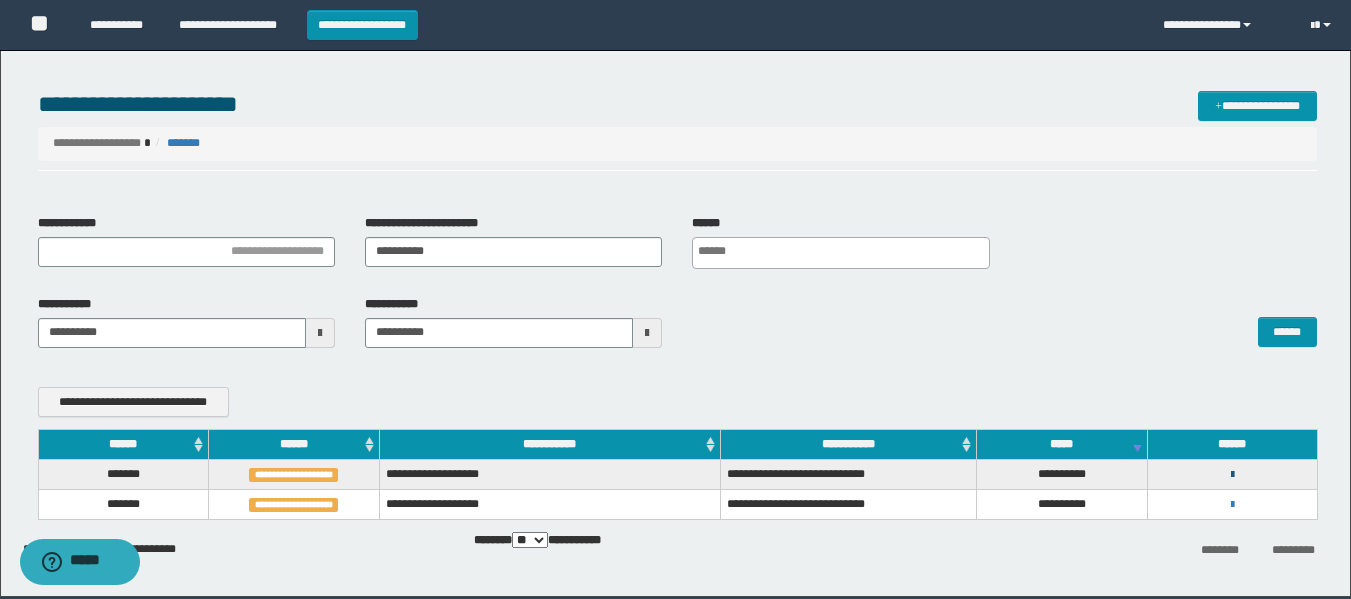 click at bounding box center (1232, 475) 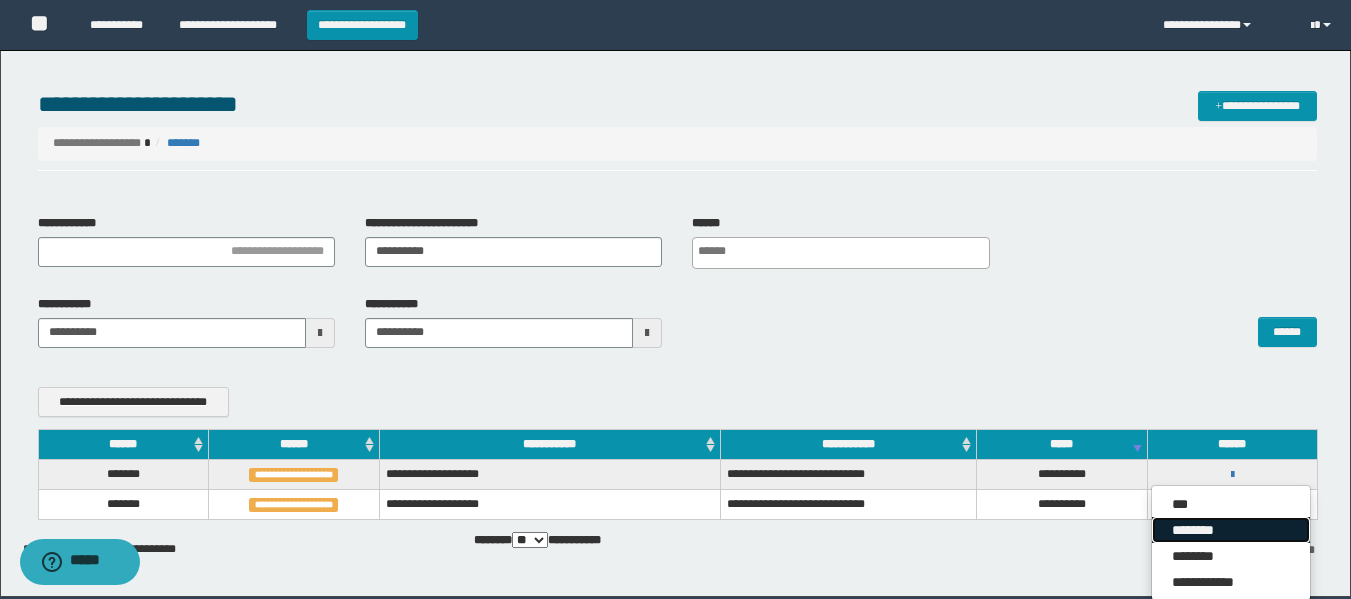 click on "********" at bounding box center [1231, 530] 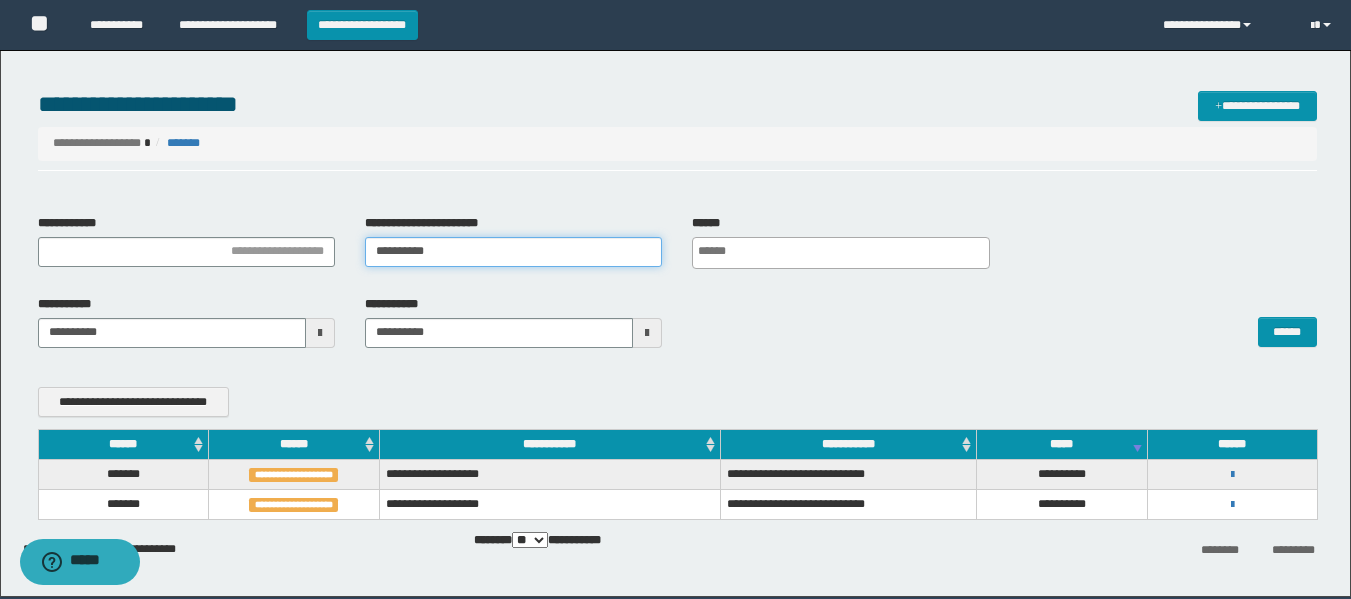 click on "**********" at bounding box center [513, 252] 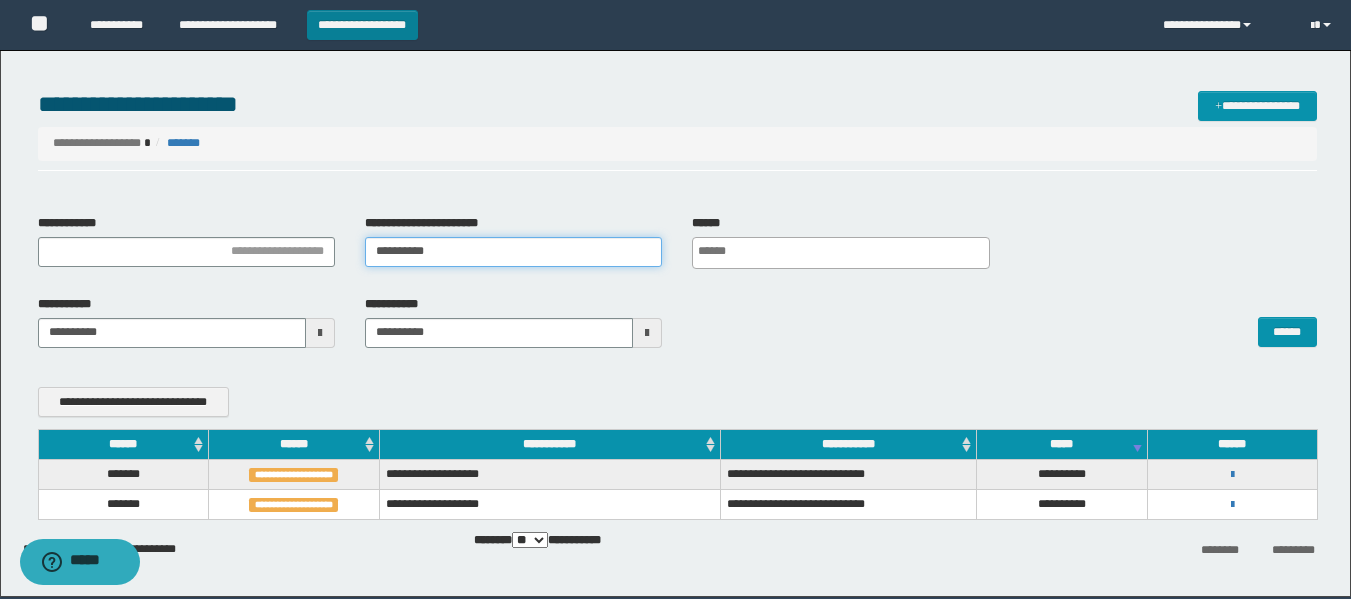 type on "**********" 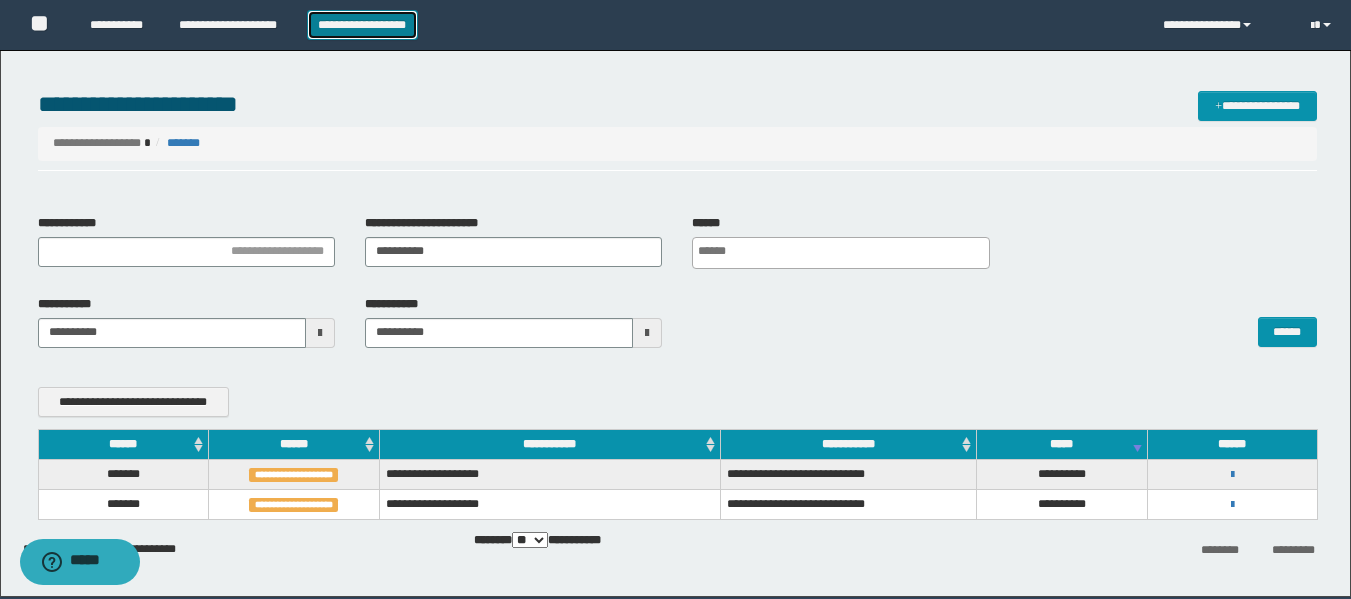 click on "**********" at bounding box center [362, 25] 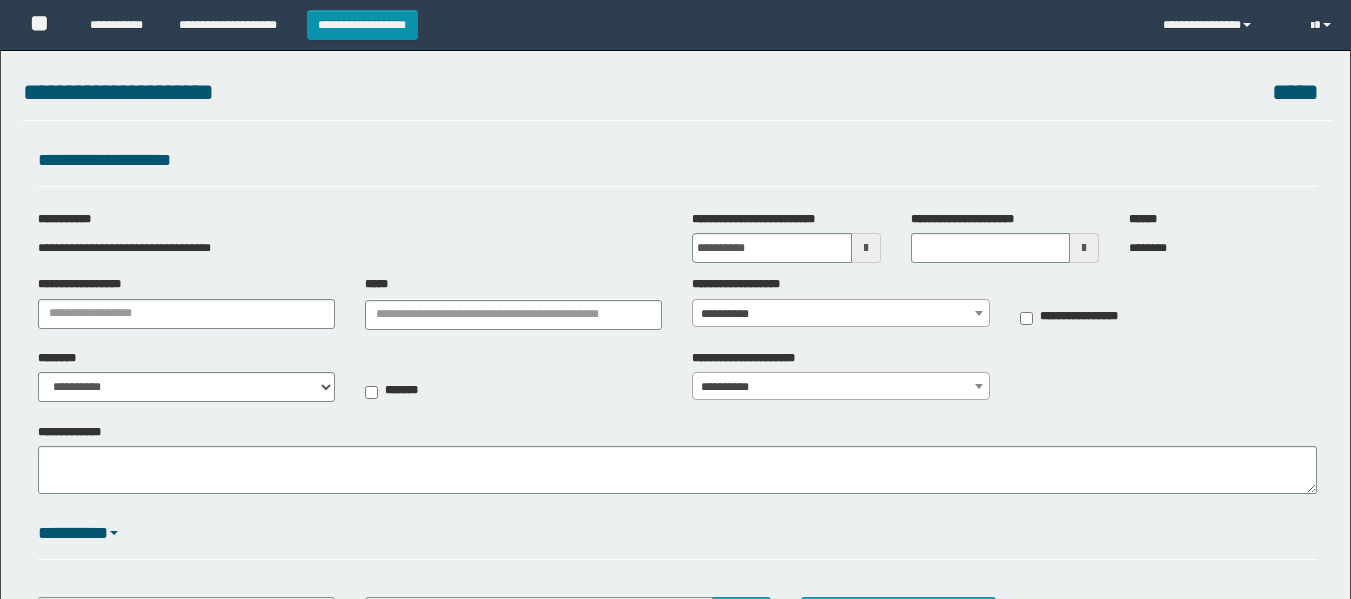 scroll, scrollTop: 0, scrollLeft: 0, axis: both 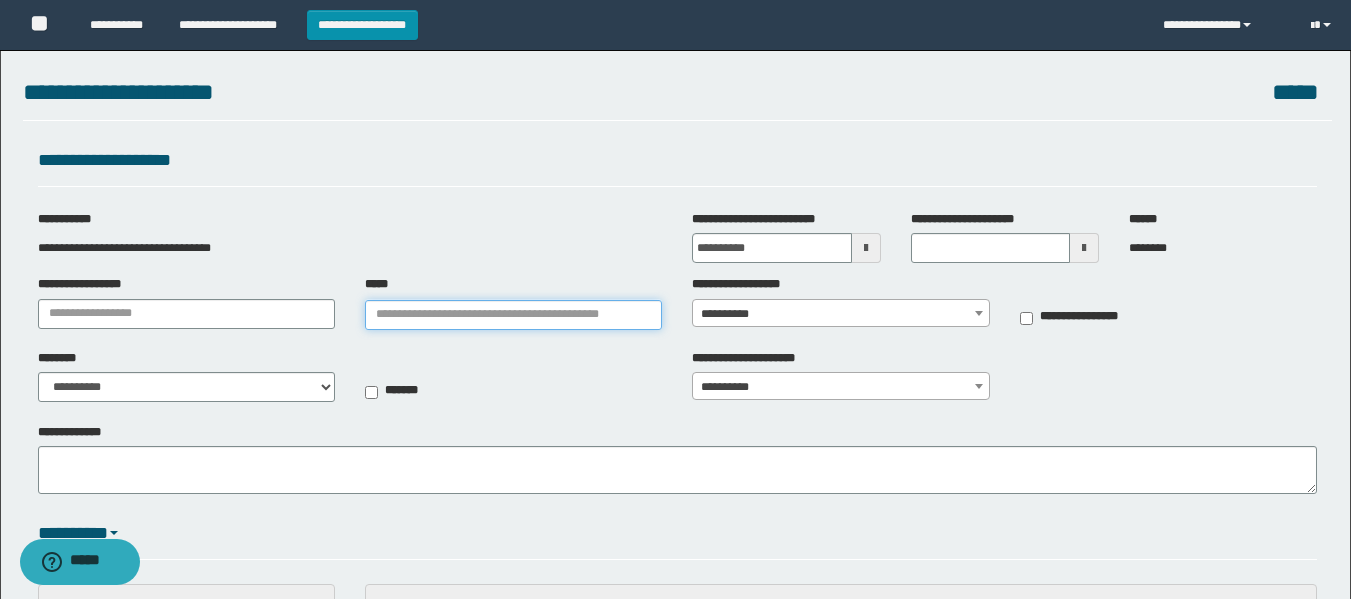click on "*****" at bounding box center [513, 315] 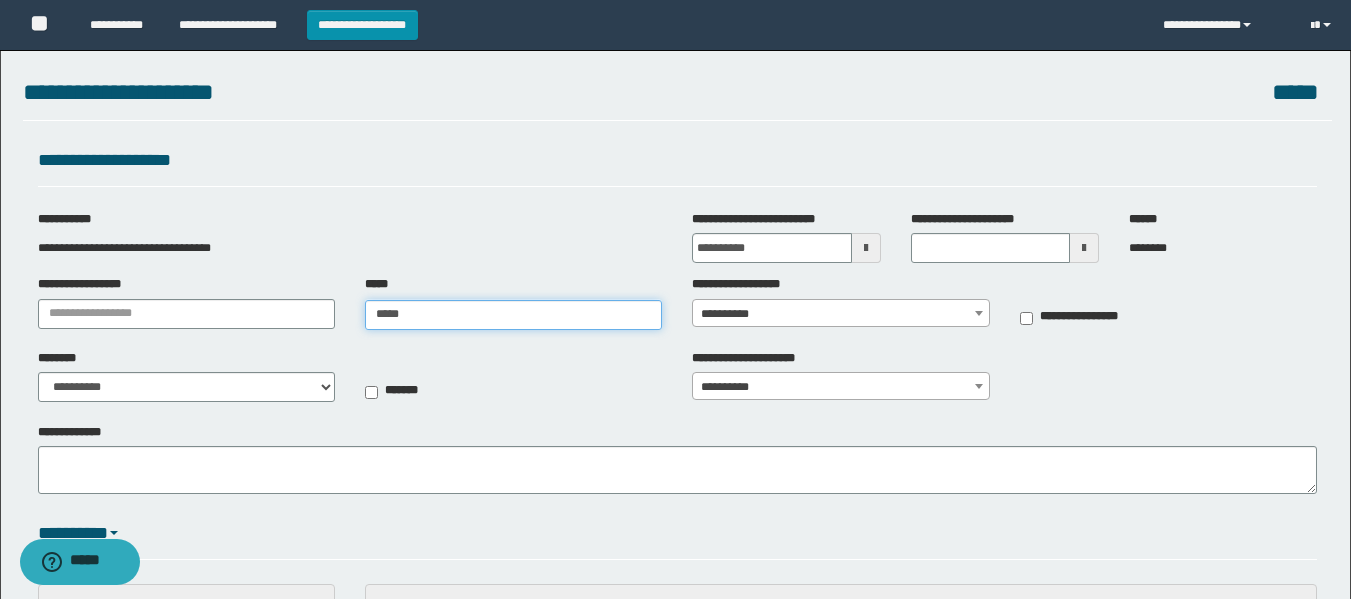 type on "******" 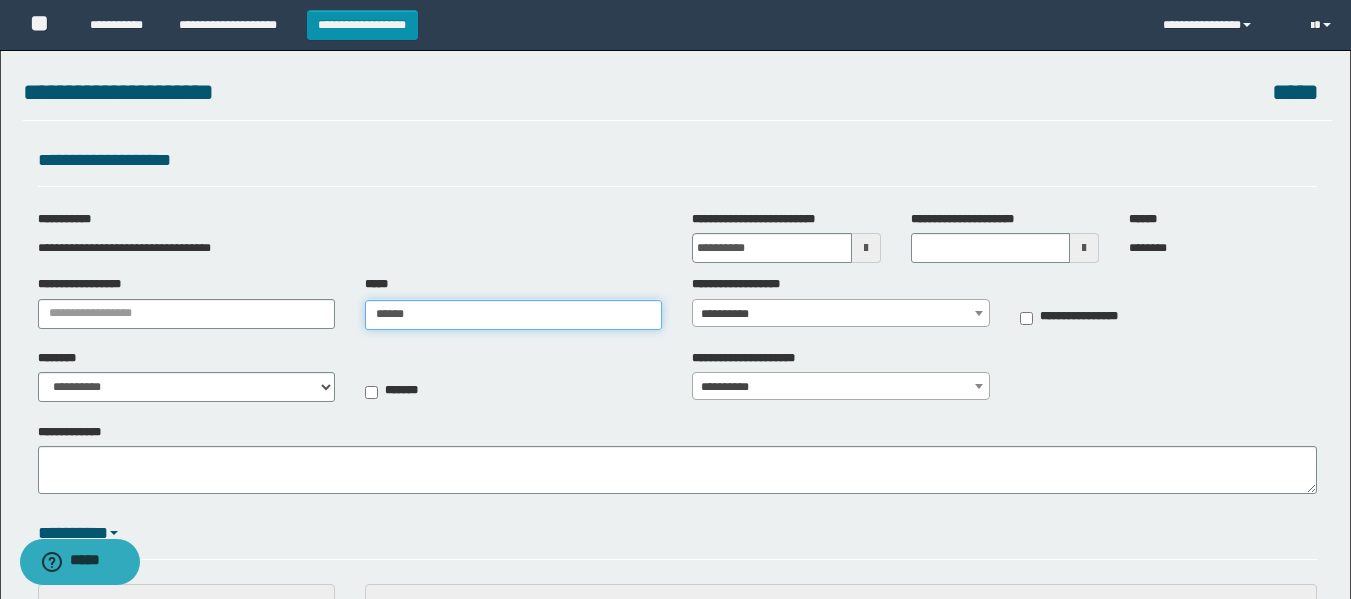 type on "******" 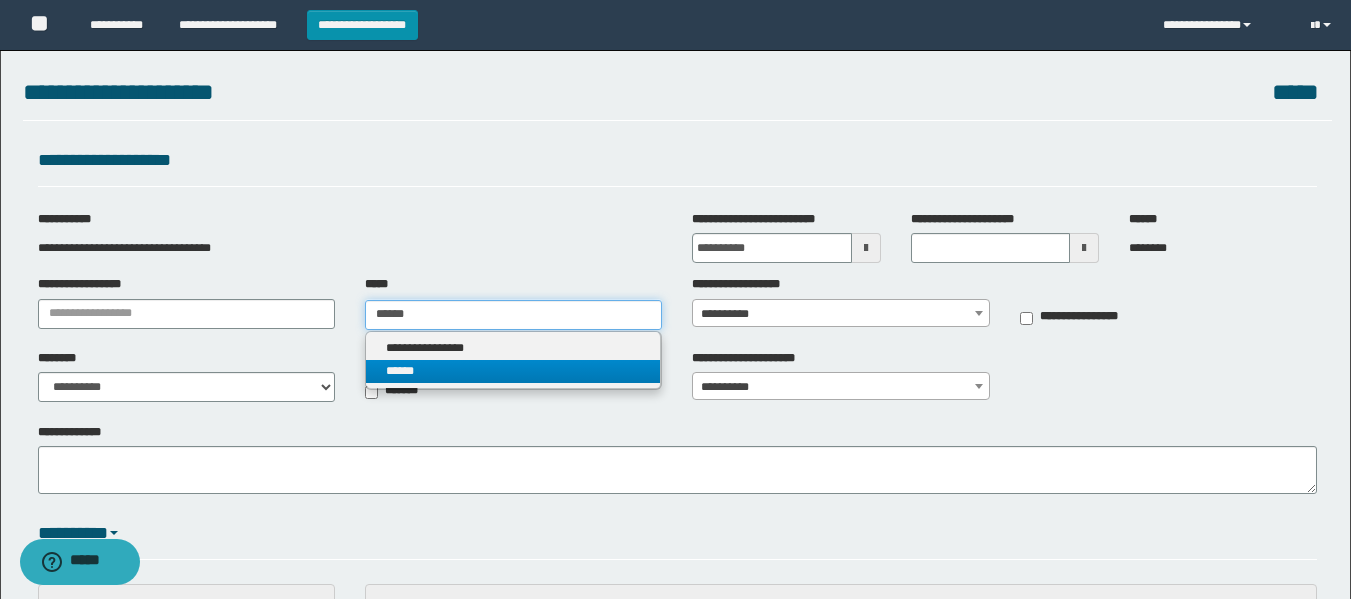 type on "******" 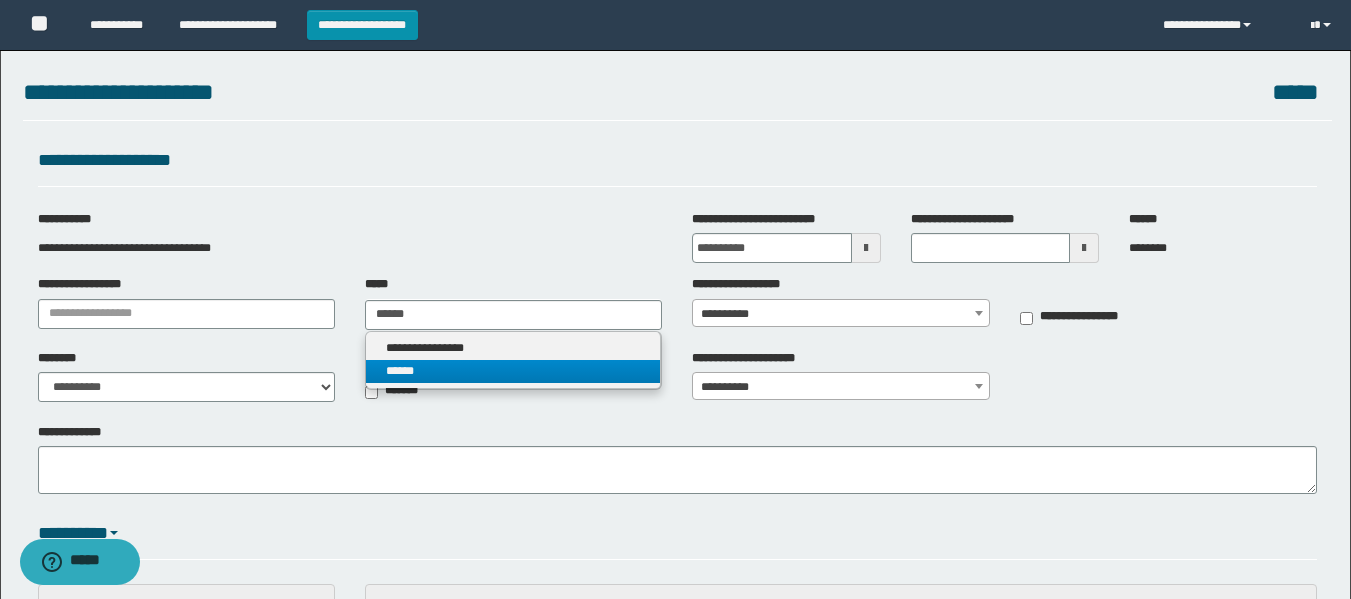 type 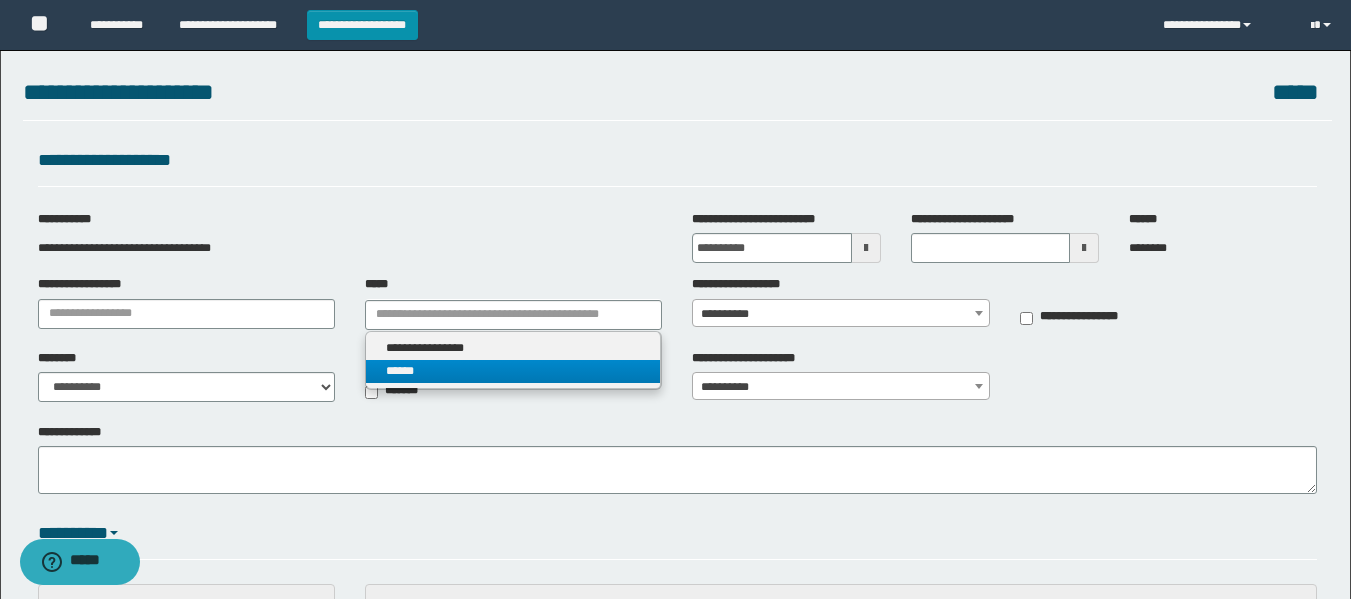 drag, startPoint x: 436, startPoint y: 372, endPoint x: 686, endPoint y: 357, distance: 250.4496 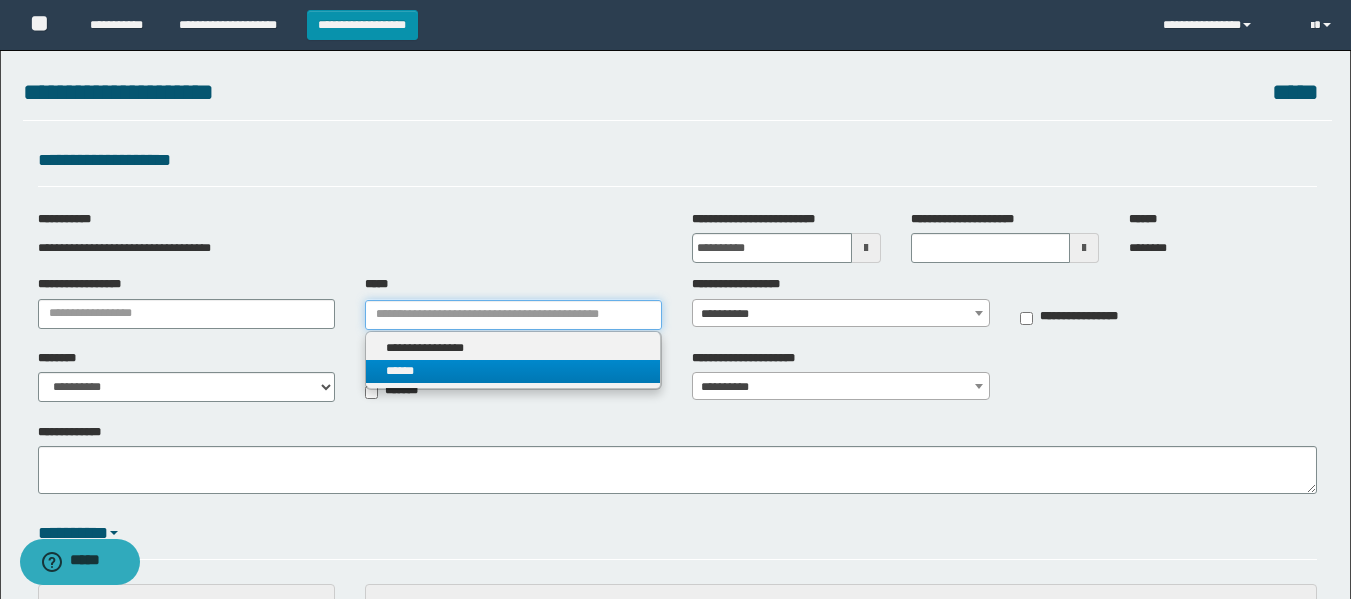 type 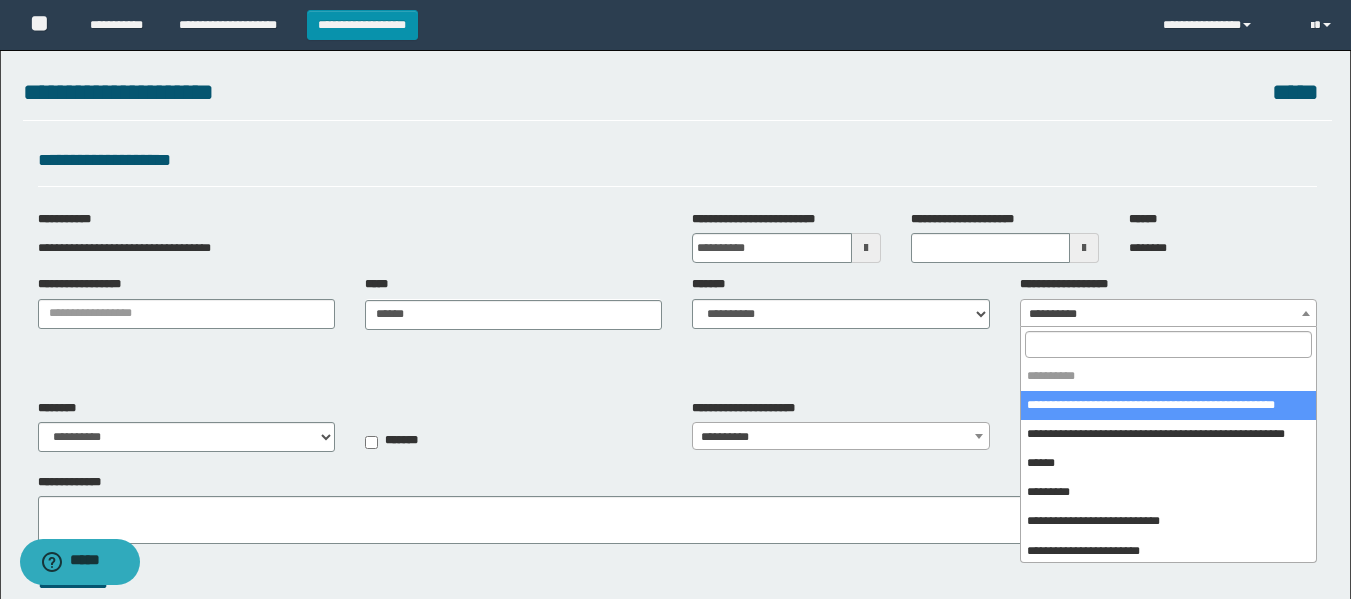 click on "**********" at bounding box center (1168, 314) 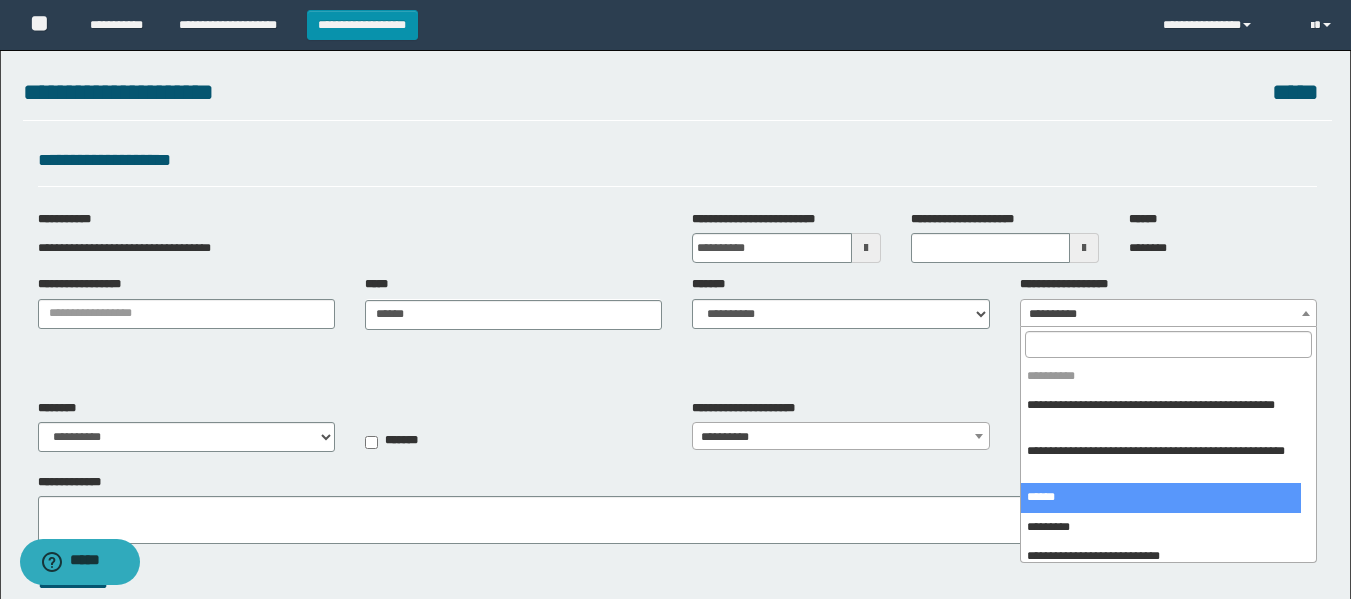 select on "***" 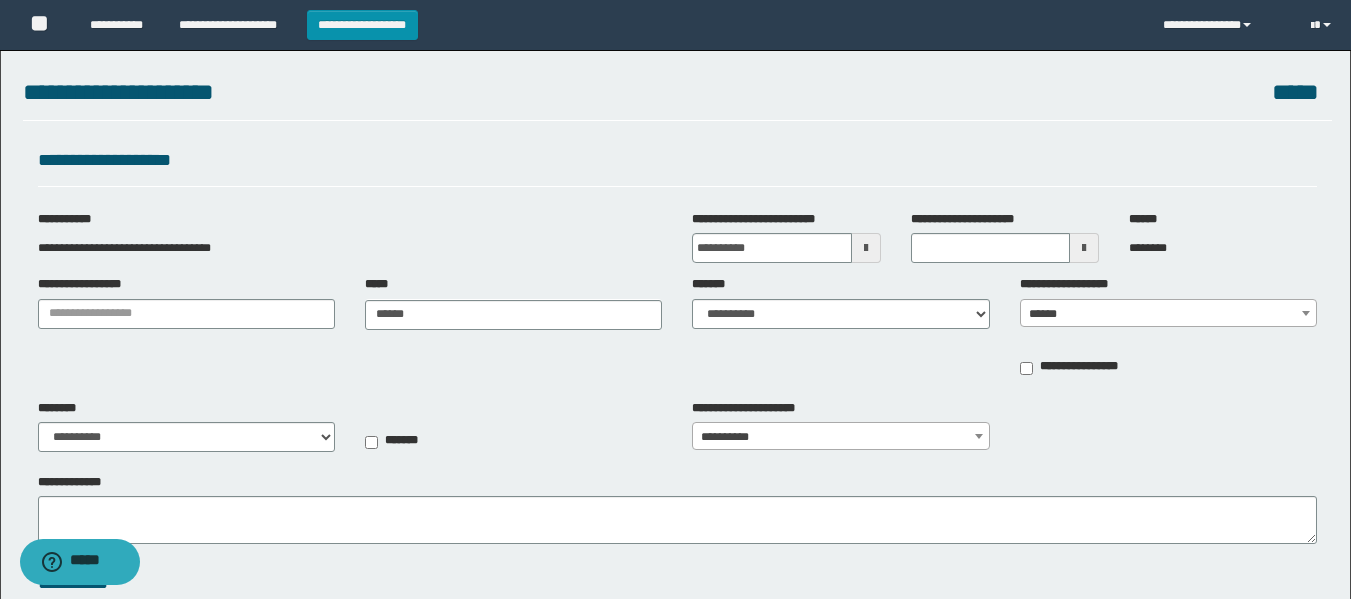 type on "**********" 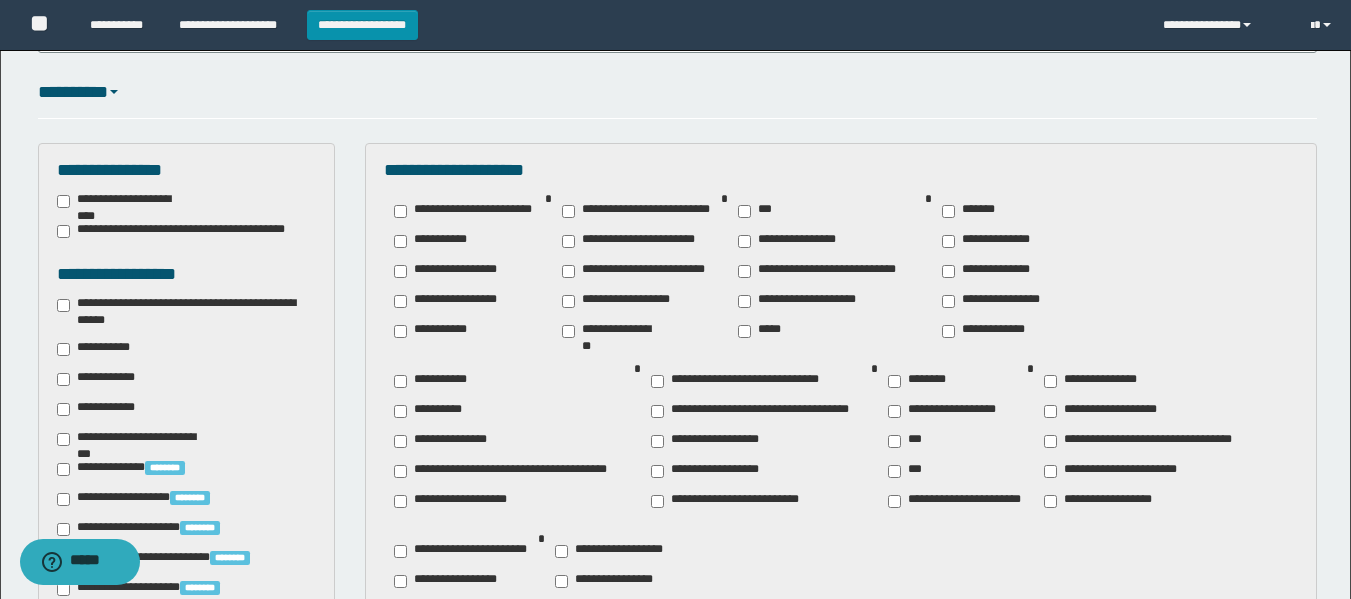 scroll, scrollTop: 415, scrollLeft: 0, axis: vertical 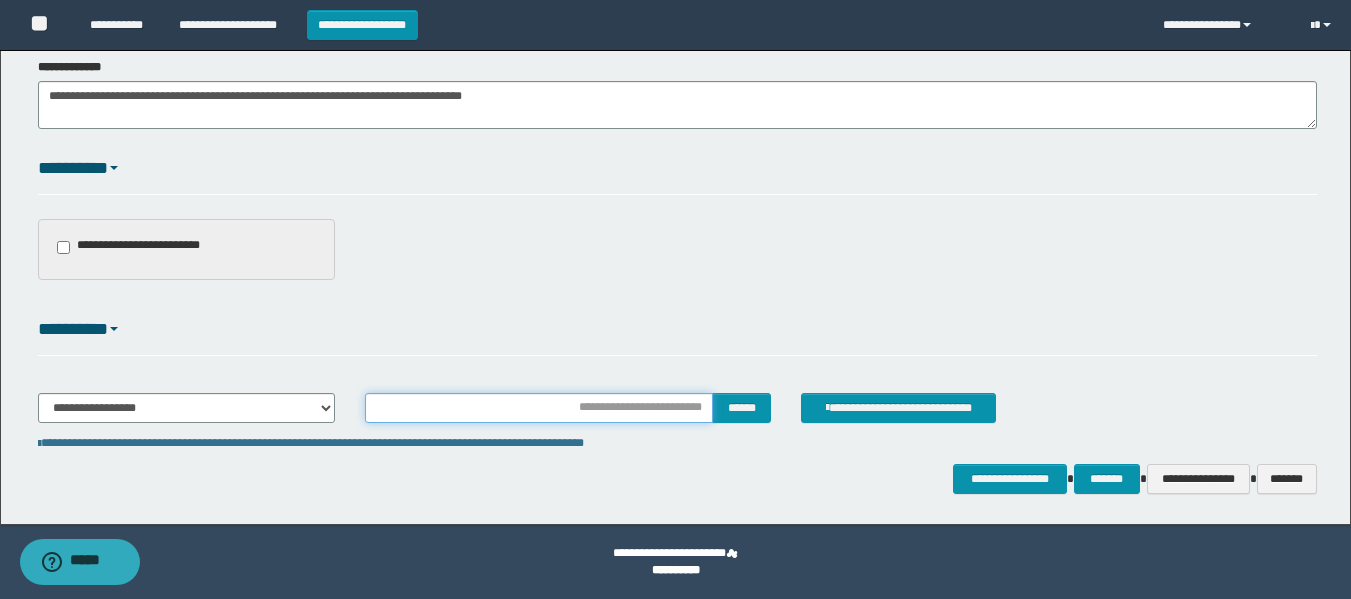 click at bounding box center [539, 408] 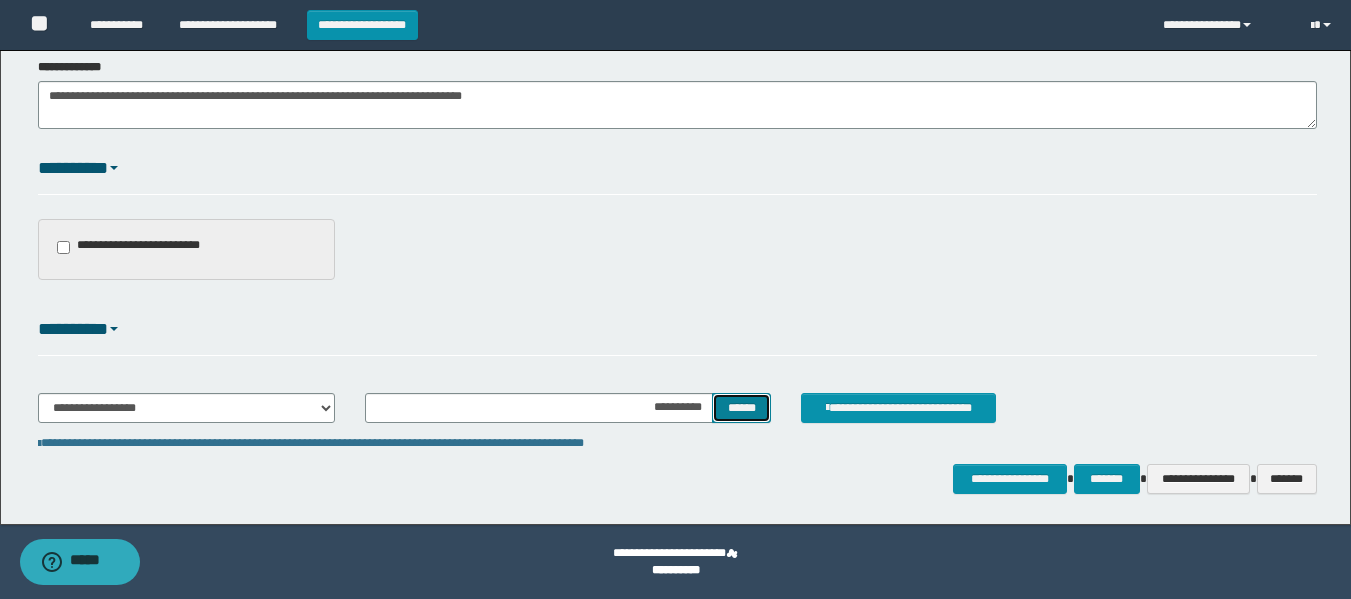 click on "******" at bounding box center [741, 408] 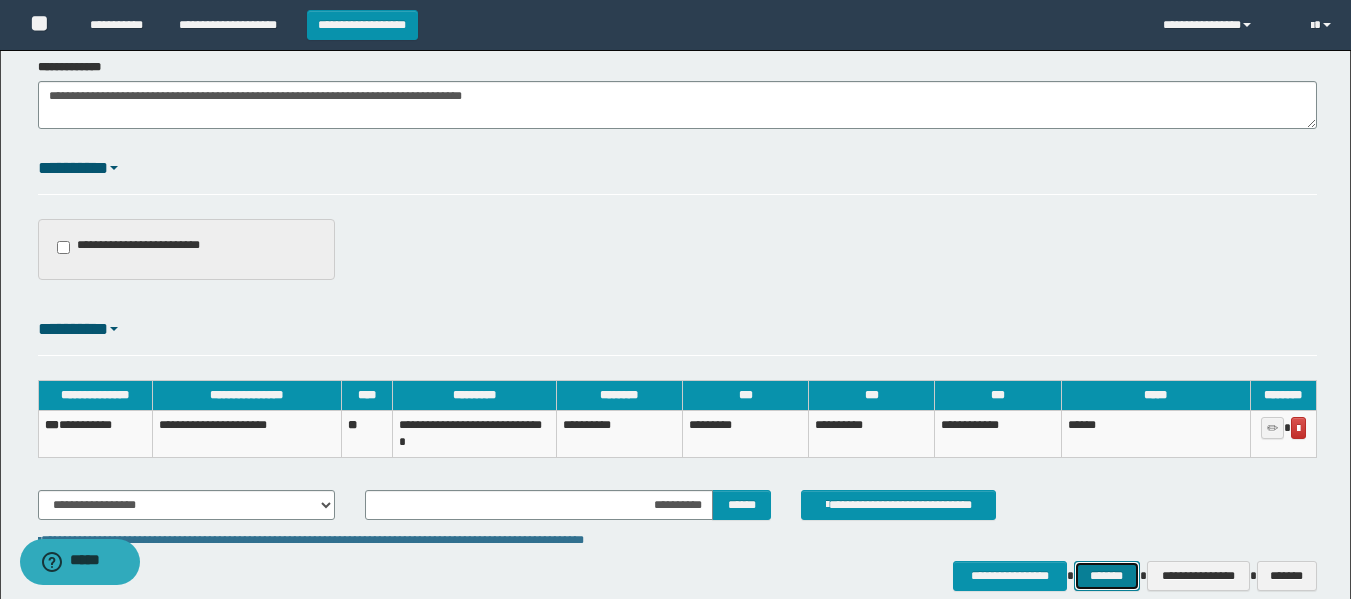 click on "*******" at bounding box center (1107, 576) 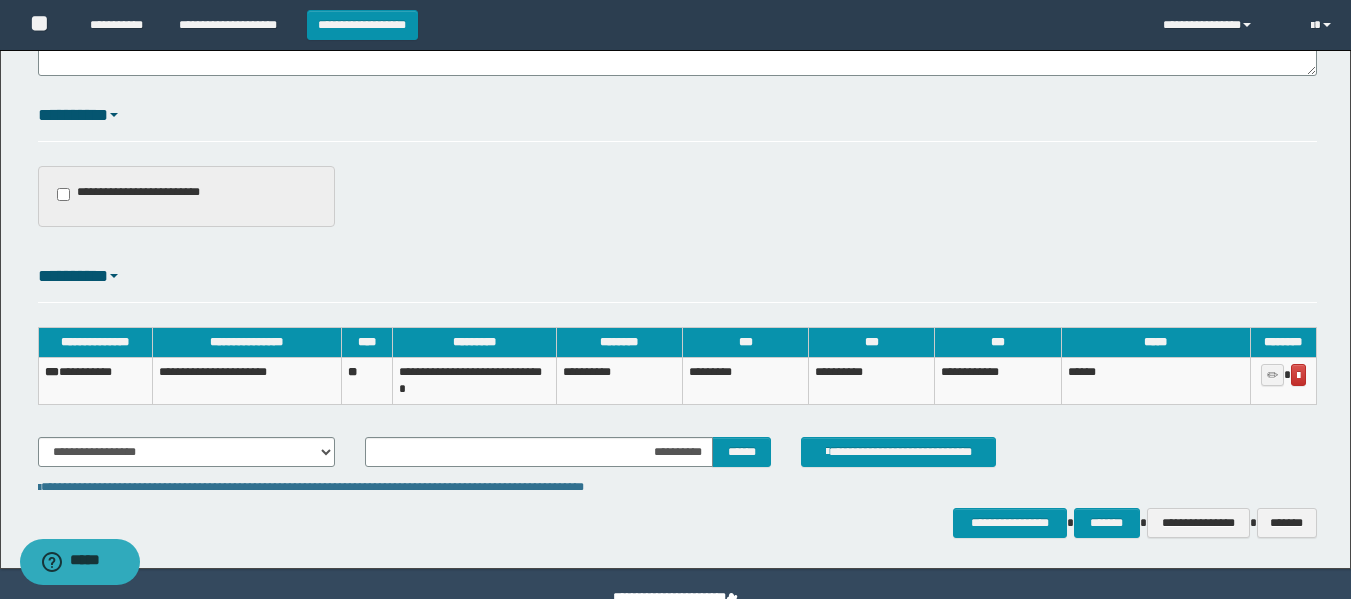scroll, scrollTop: 513, scrollLeft: 0, axis: vertical 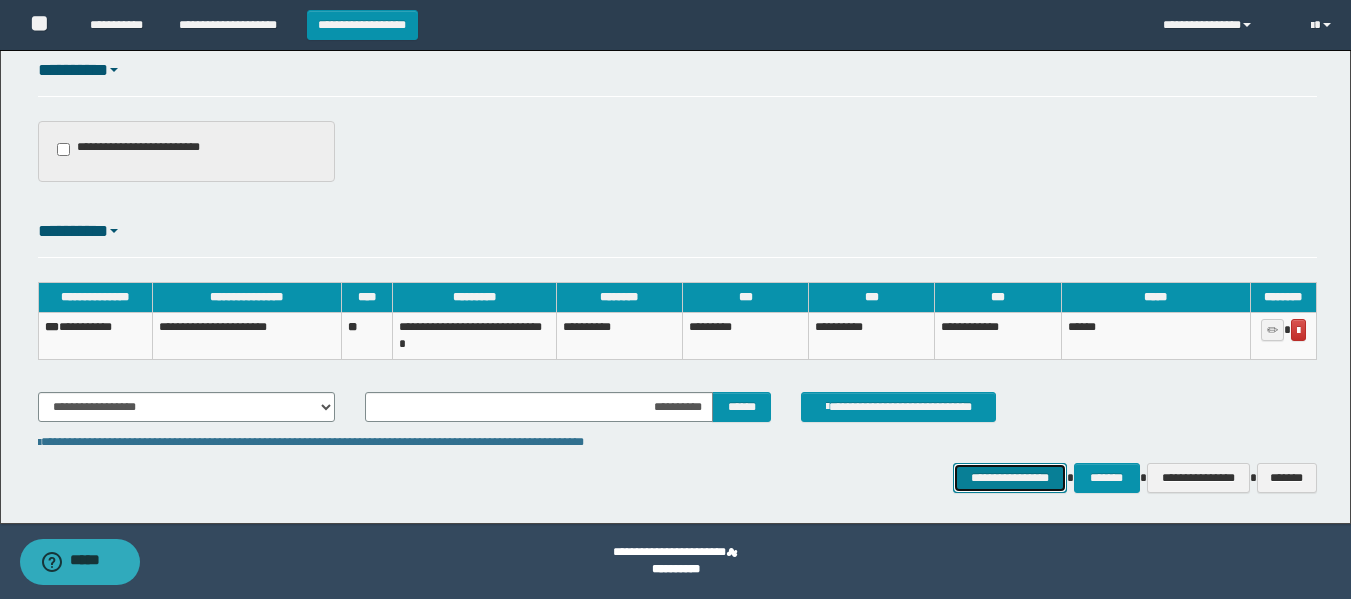 click on "**********" at bounding box center [1009, 478] 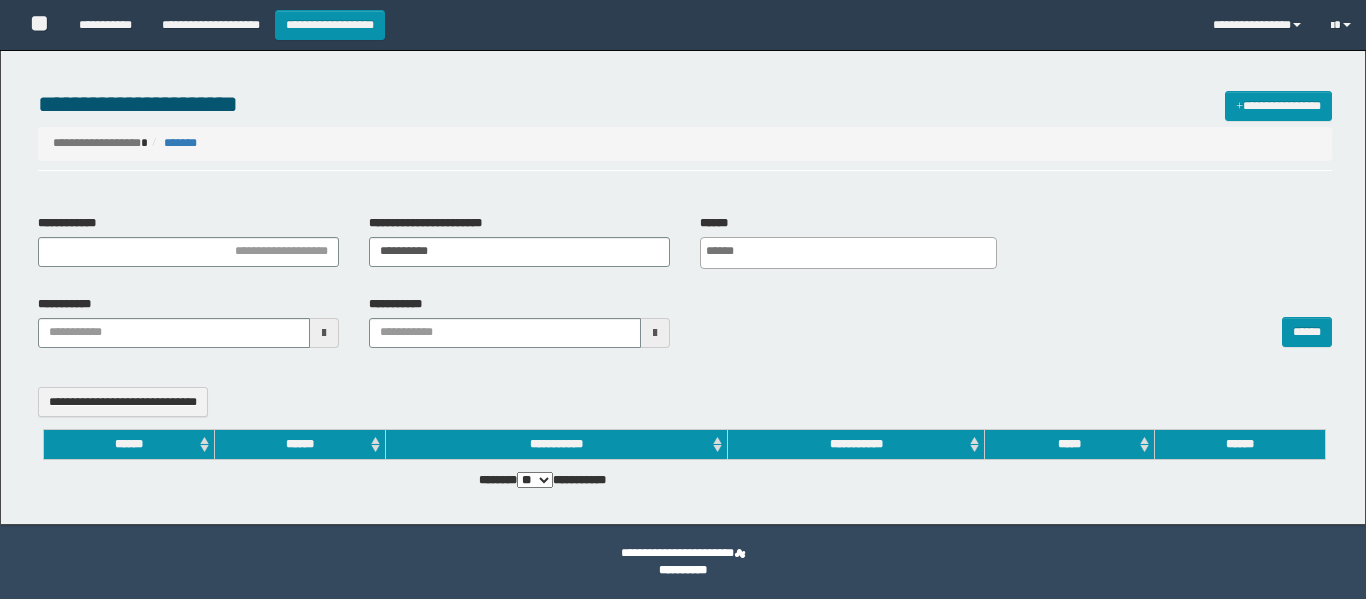select 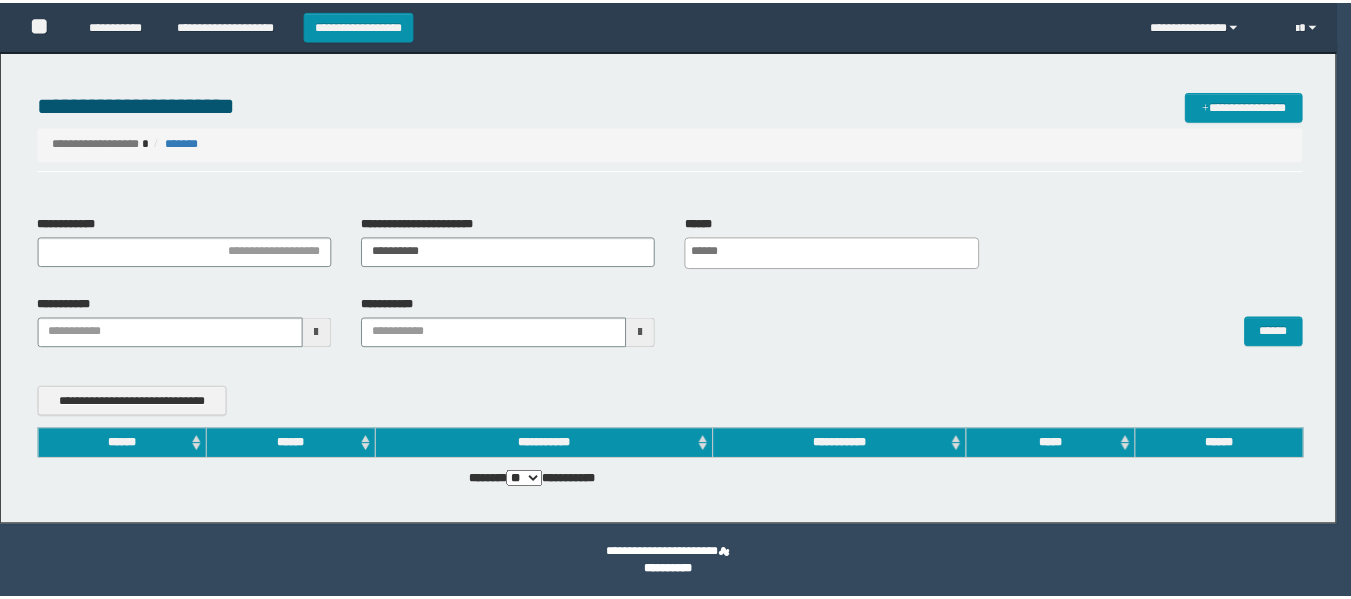 scroll, scrollTop: 0, scrollLeft: 0, axis: both 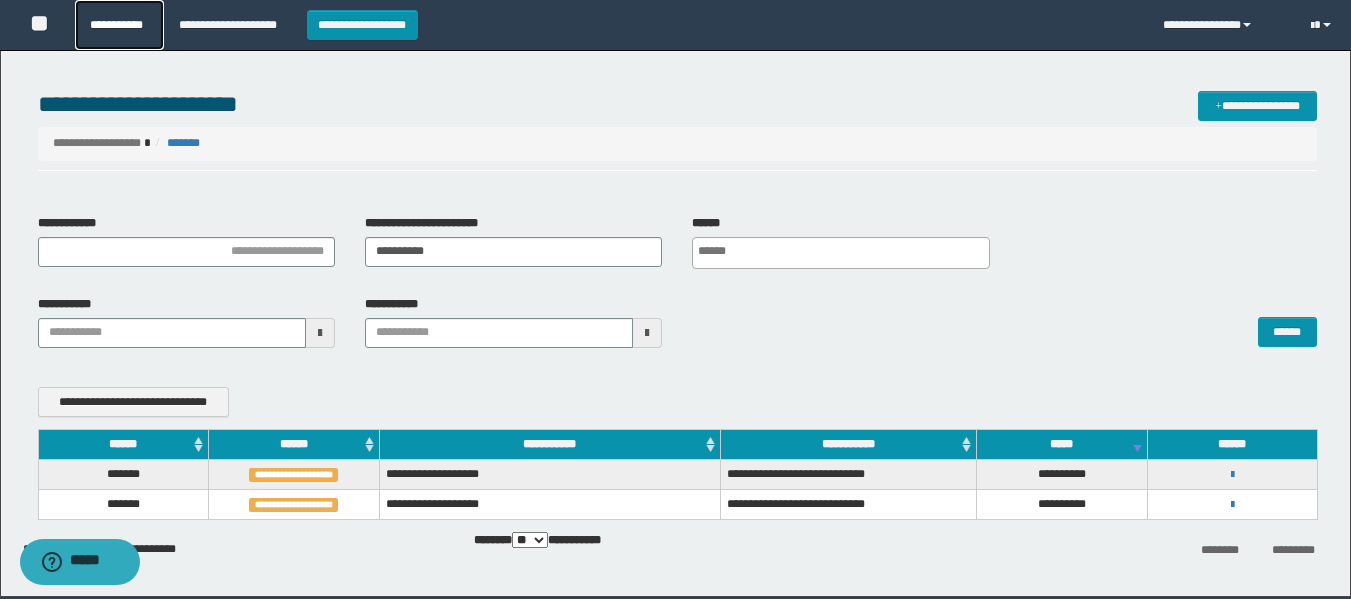 click on "**********" at bounding box center (119, 25) 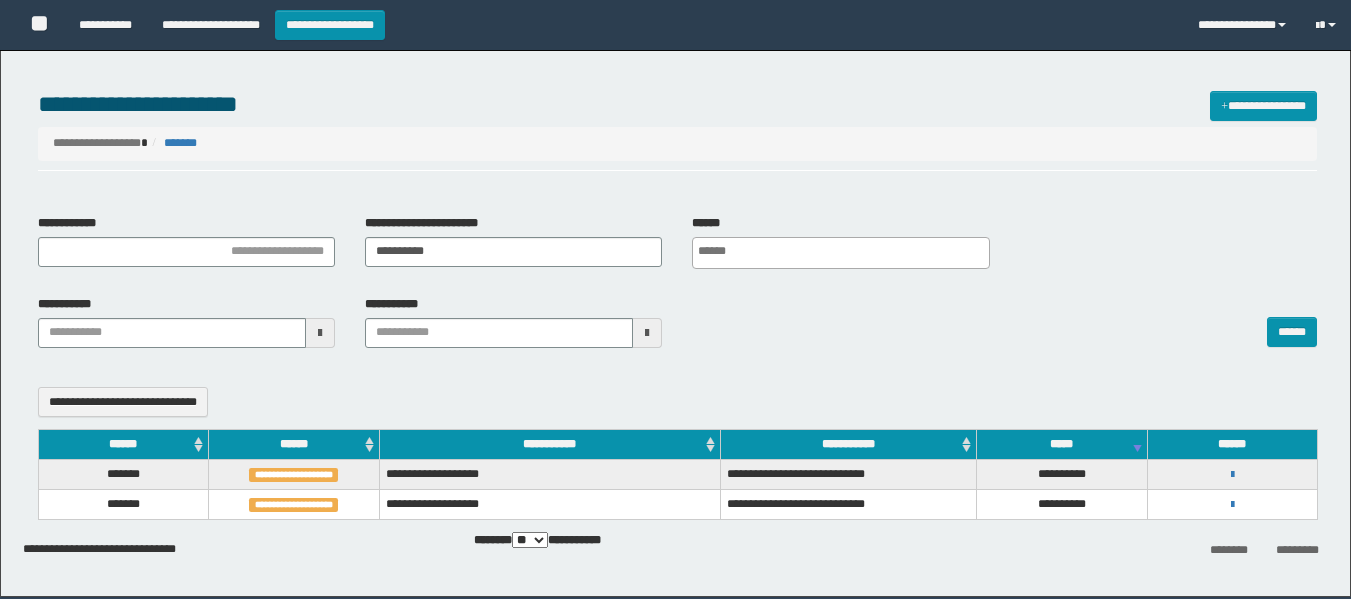 select 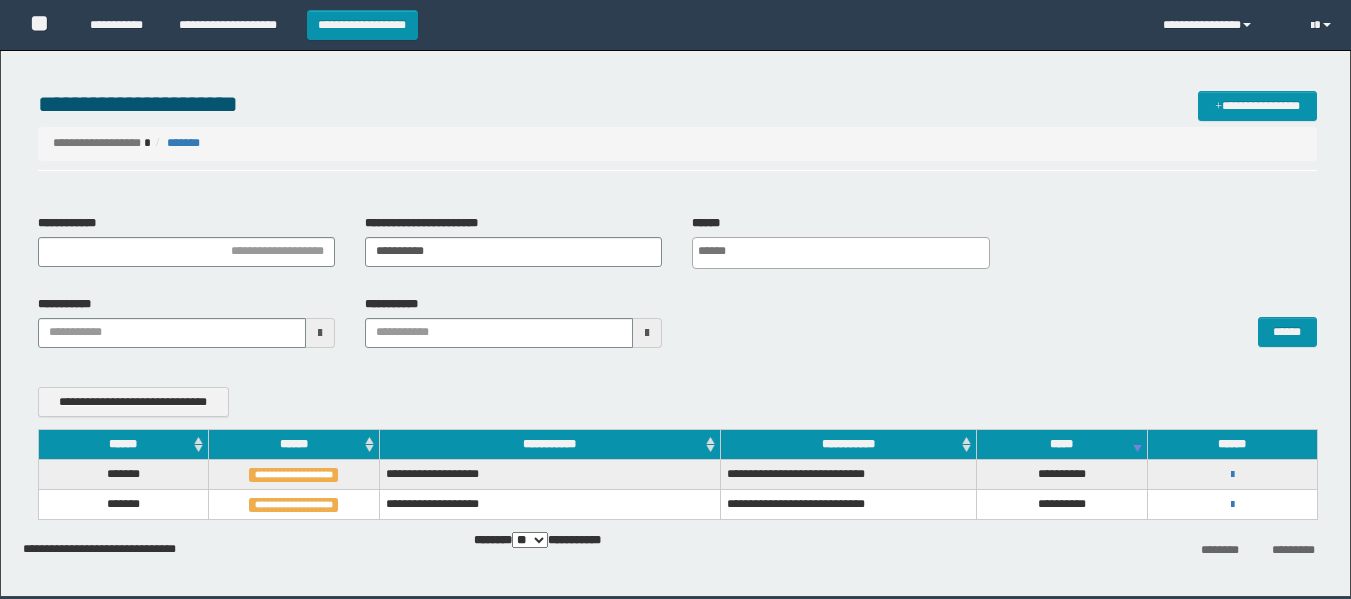 scroll, scrollTop: 0, scrollLeft: 0, axis: both 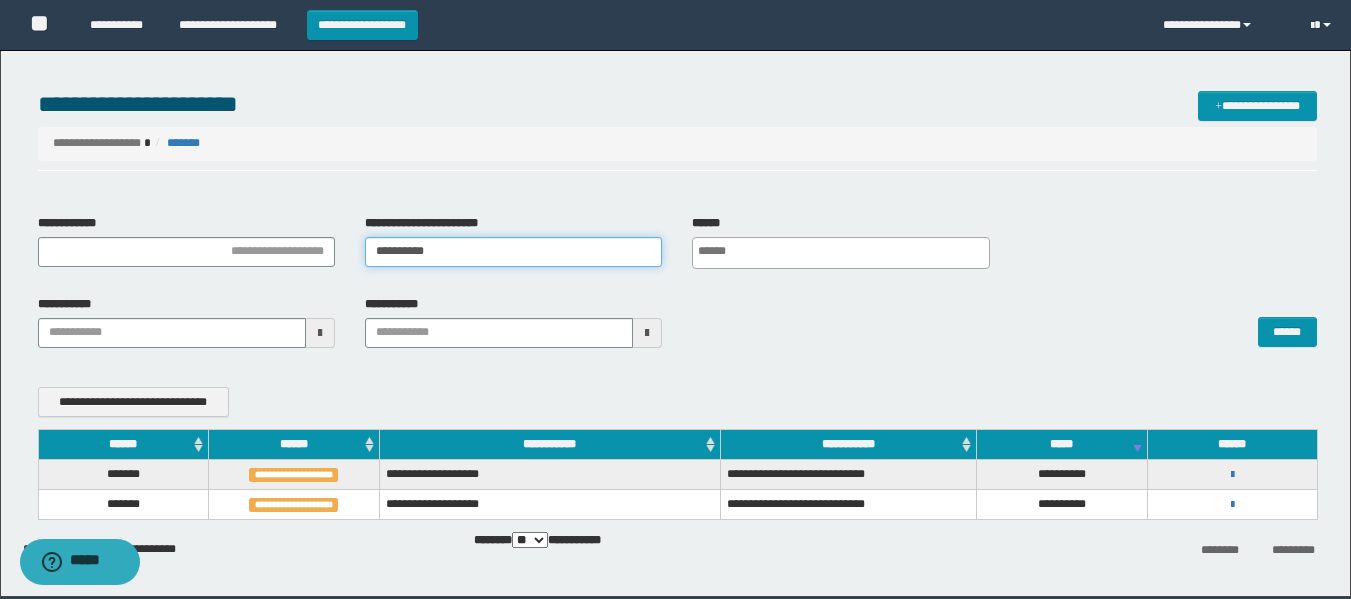 drag, startPoint x: 462, startPoint y: 260, endPoint x: 330, endPoint y: 245, distance: 132.84953 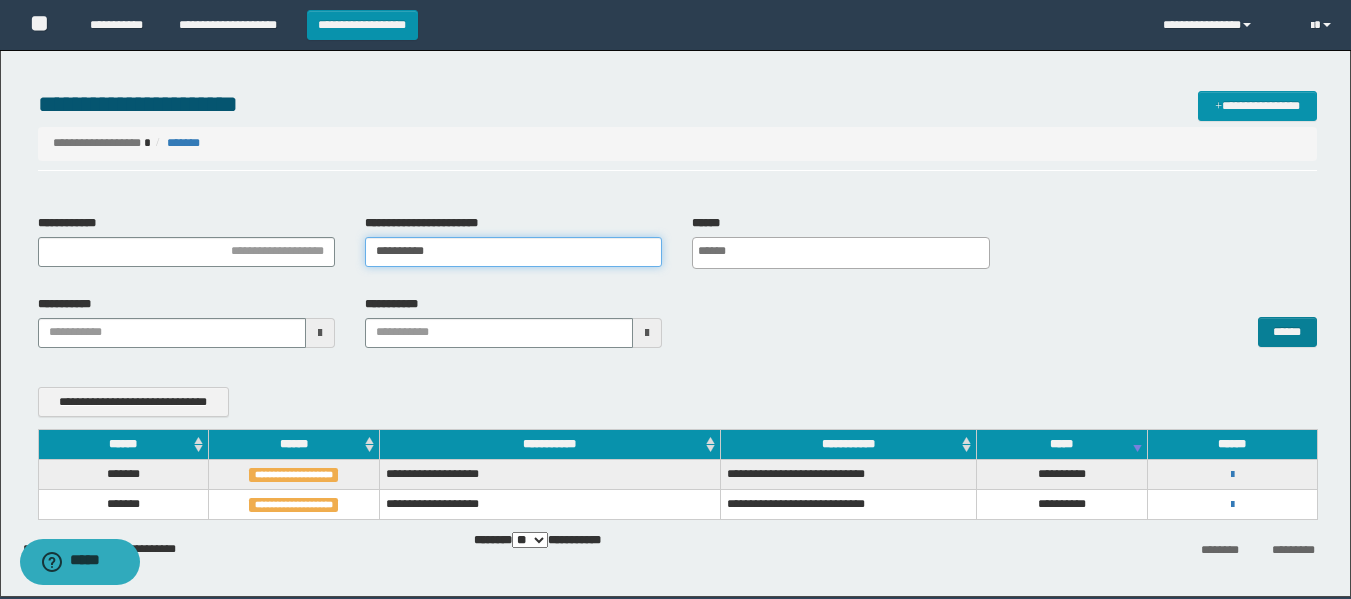 type on "**********" 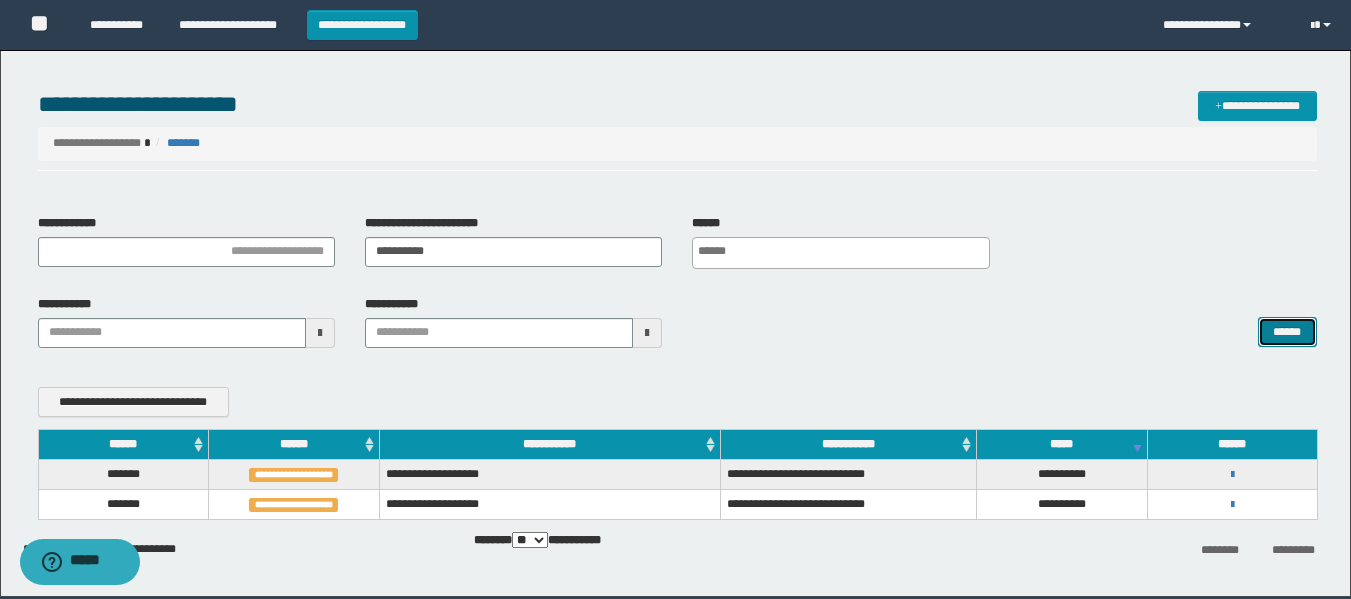 click on "******" at bounding box center [1287, 332] 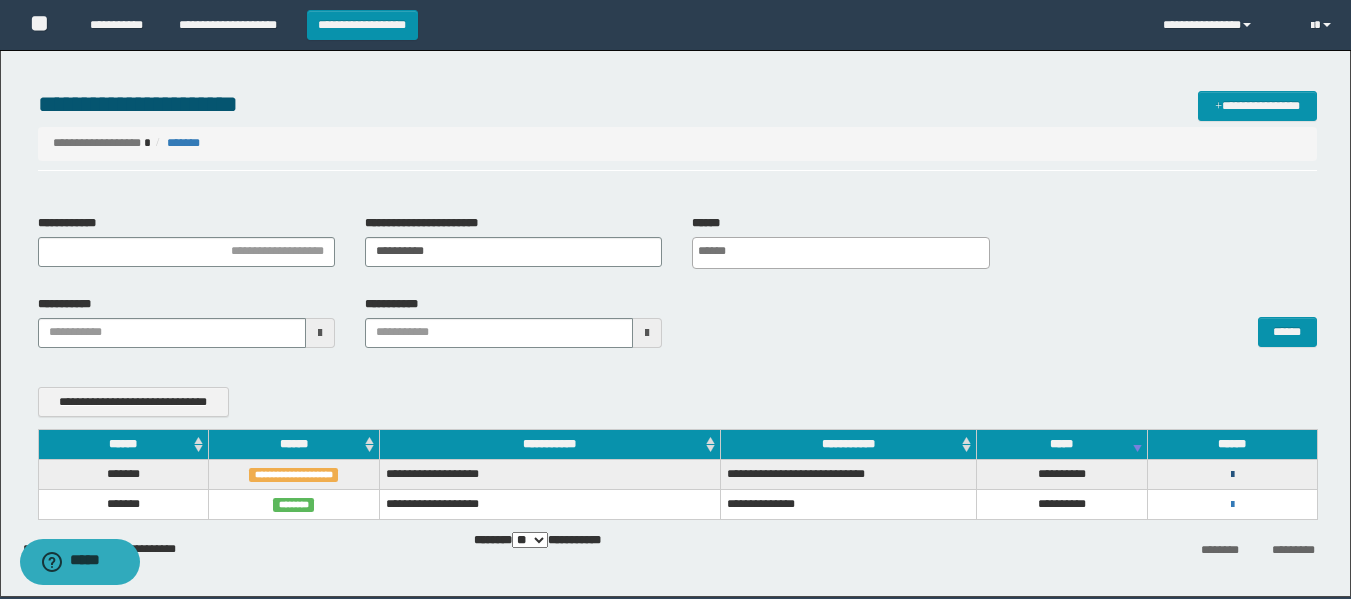 click at bounding box center (1232, 475) 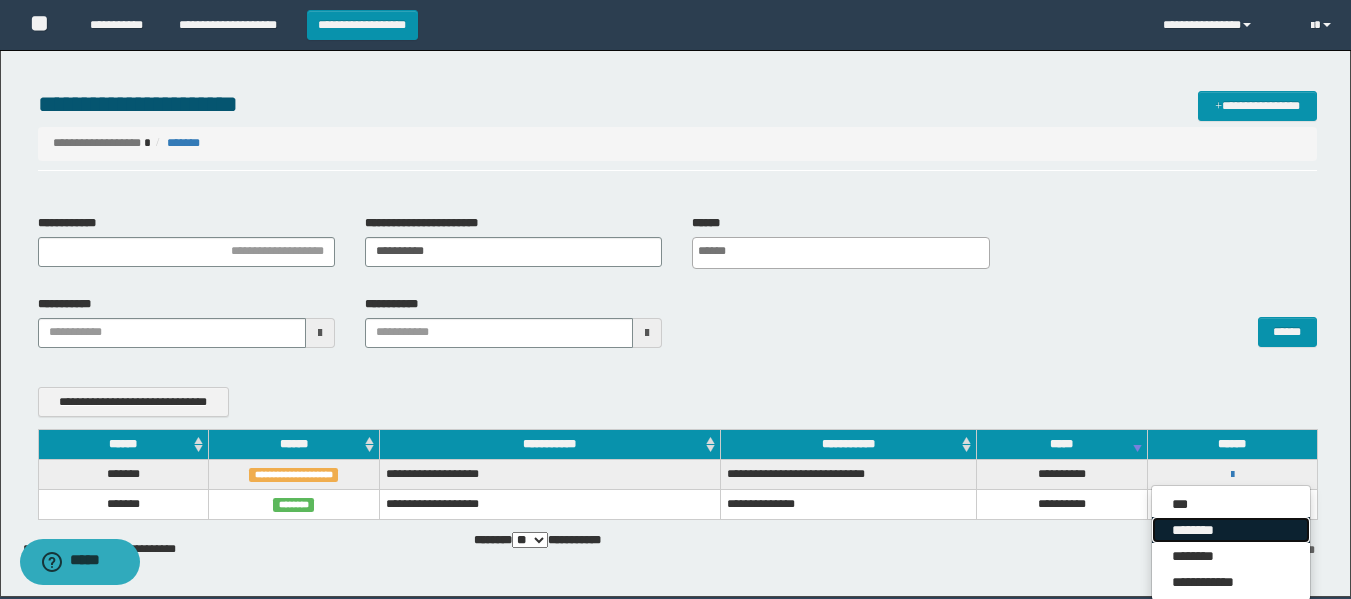 click on "********" at bounding box center (1231, 530) 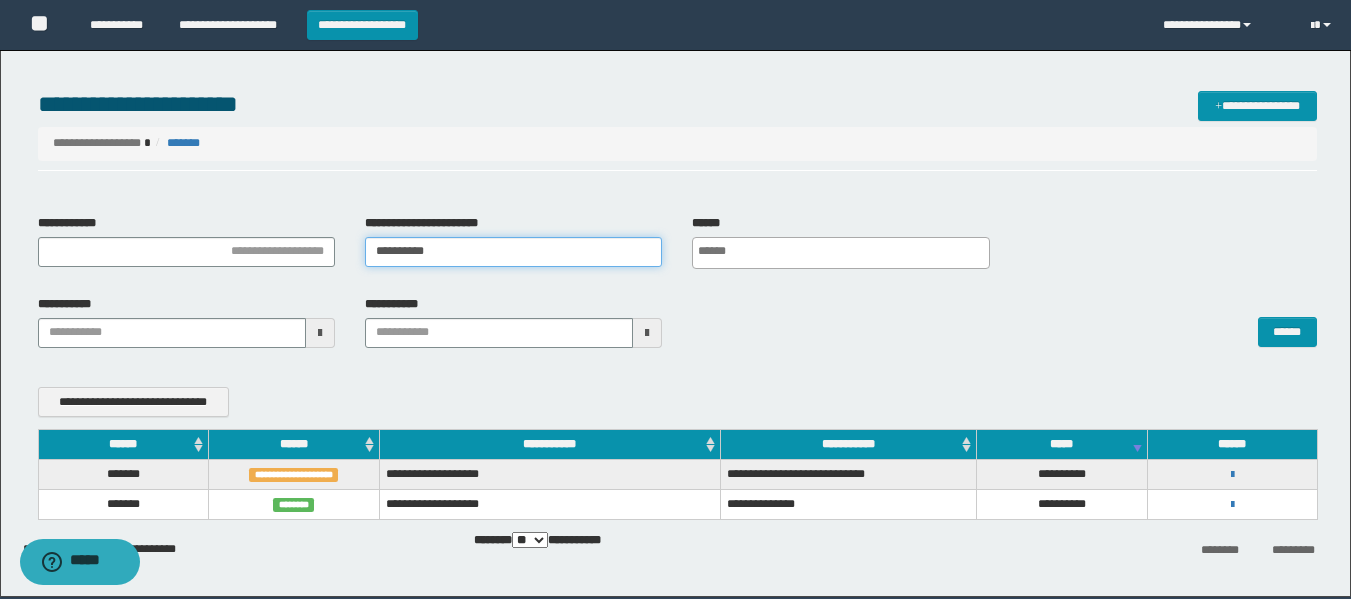 drag, startPoint x: 488, startPoint y: 241, endPoint x: 0, endPoint y: 236, distance: 488.0256 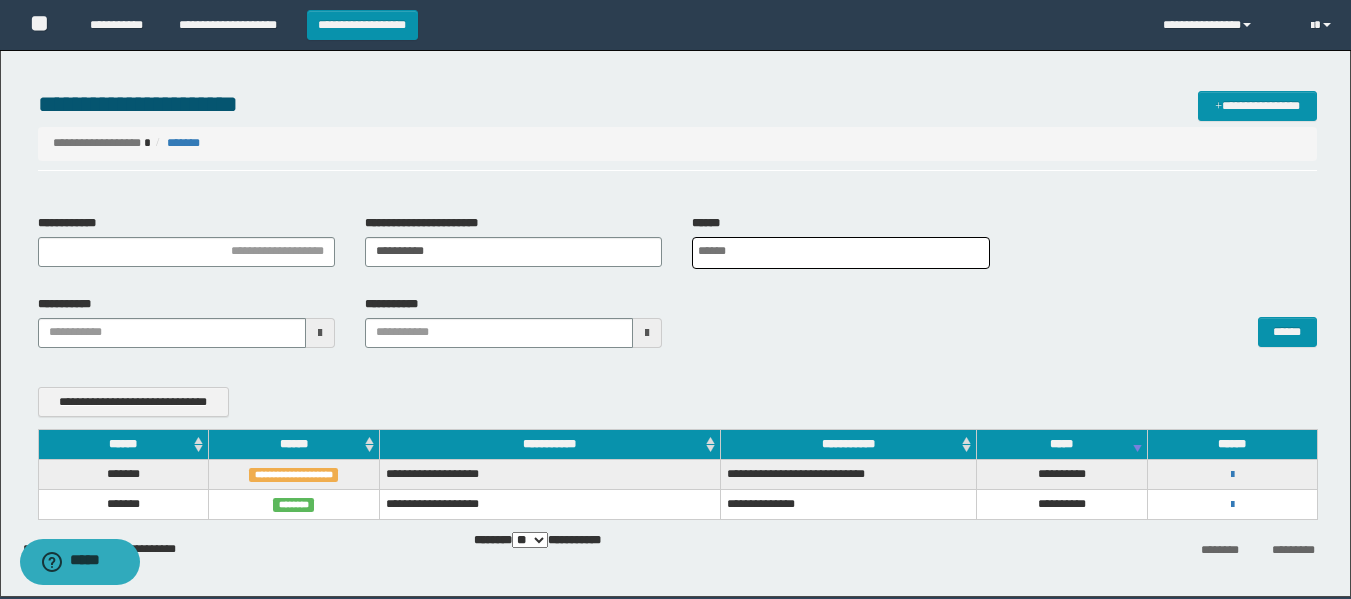 scroll, scrollTop: 0, scrollLeft: 5, axis: horizontal 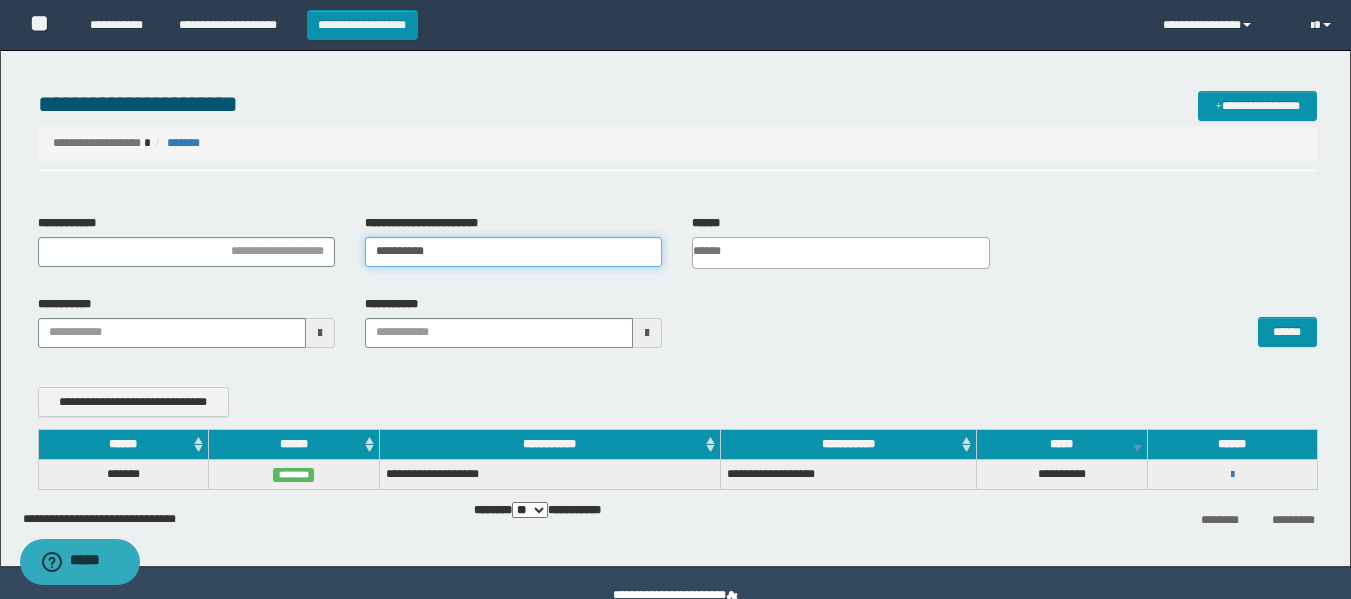 drag, startPoint x: 454, startPoint y: 255, endPoint x: 309, endPoint y: 255, distance: 145 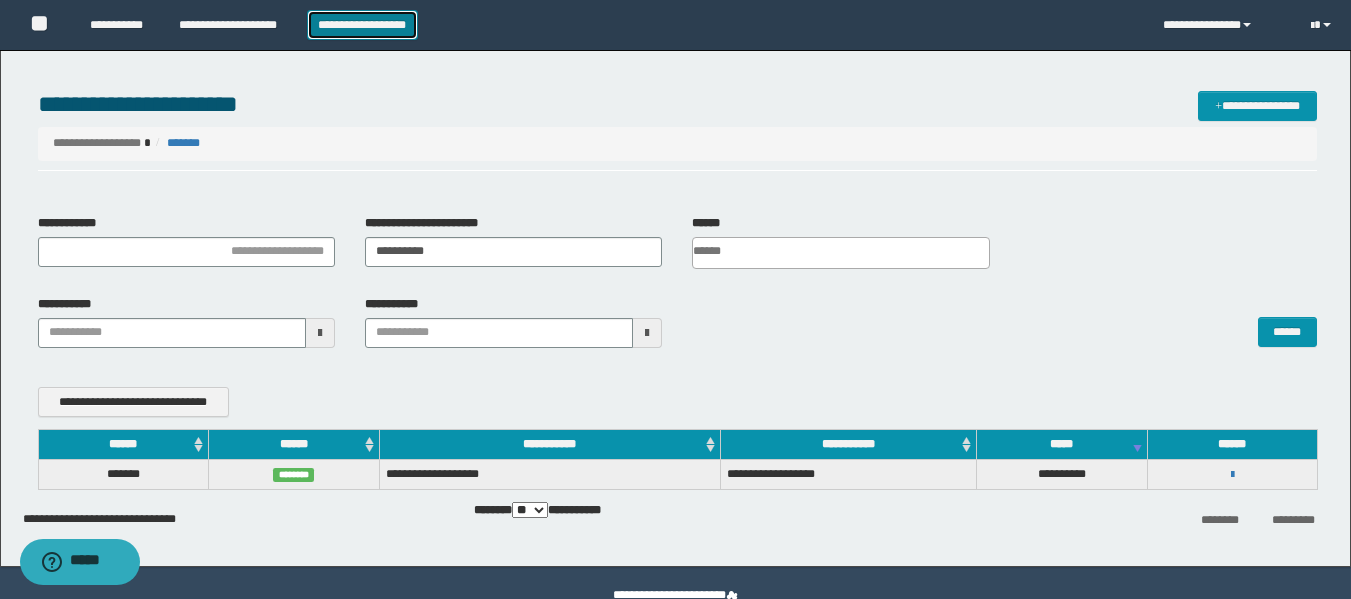 click on "**********" at bounding box center (362, 25) 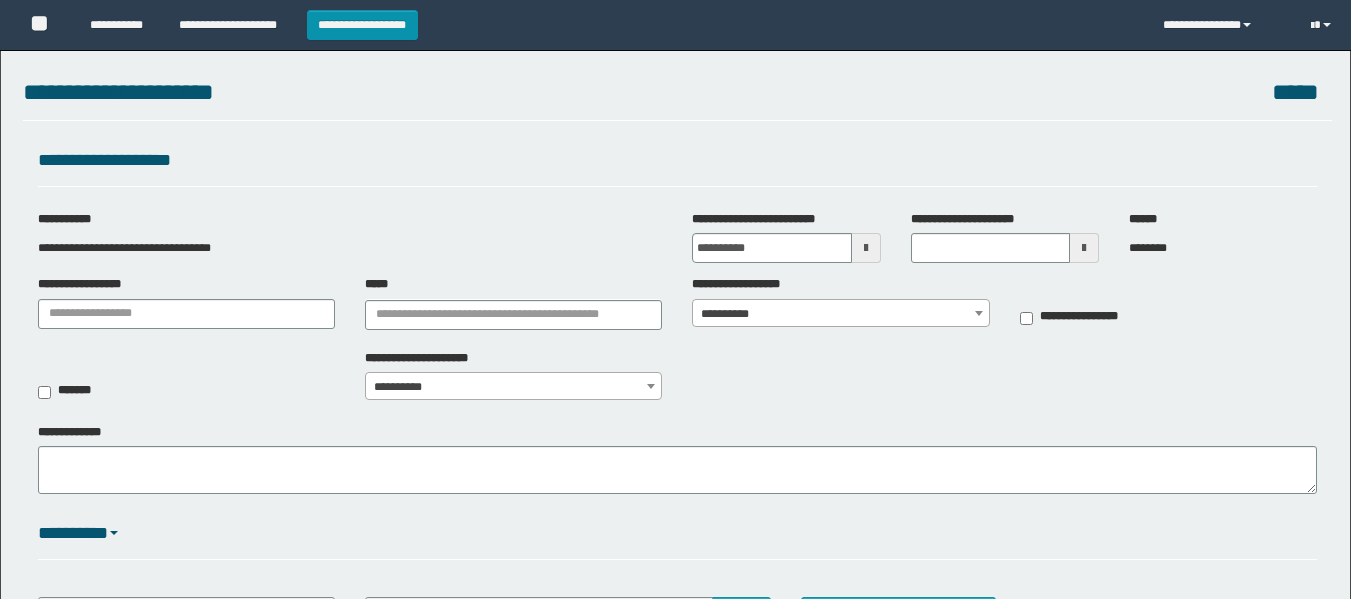 scroll, scrollTop: 0, scrollLeft: 0, axis: both 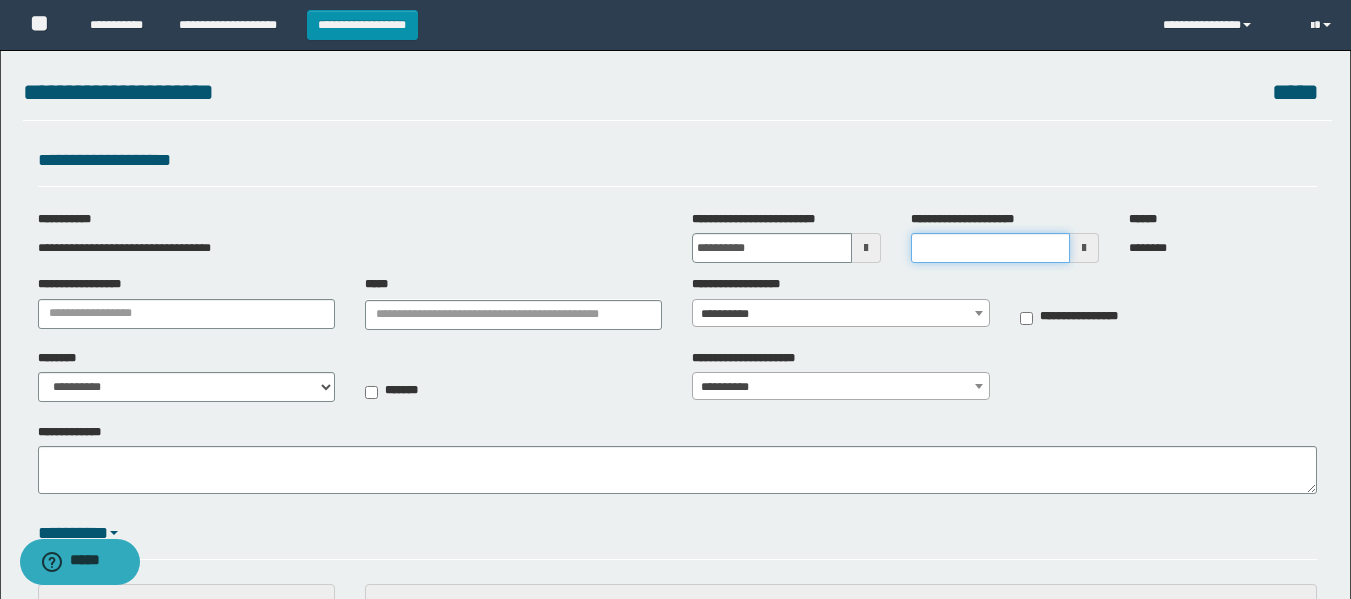 click on "**********" at bounding box center (990, 248) 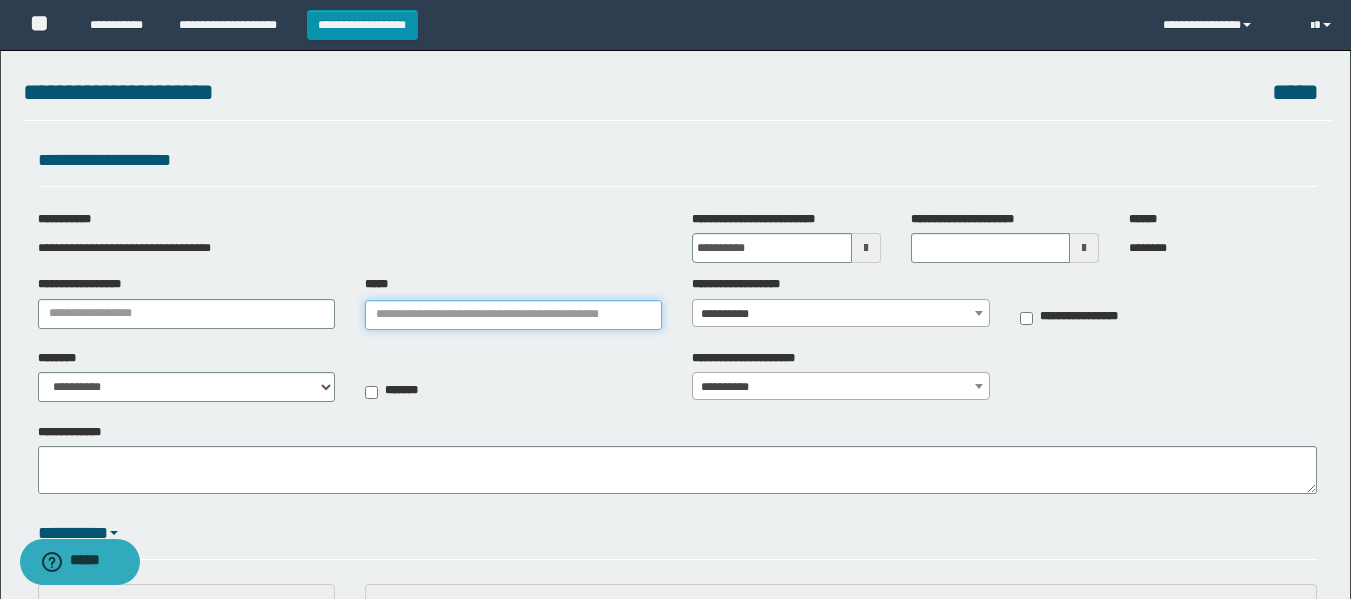 click on "*****" at bounding box center [513, 315] 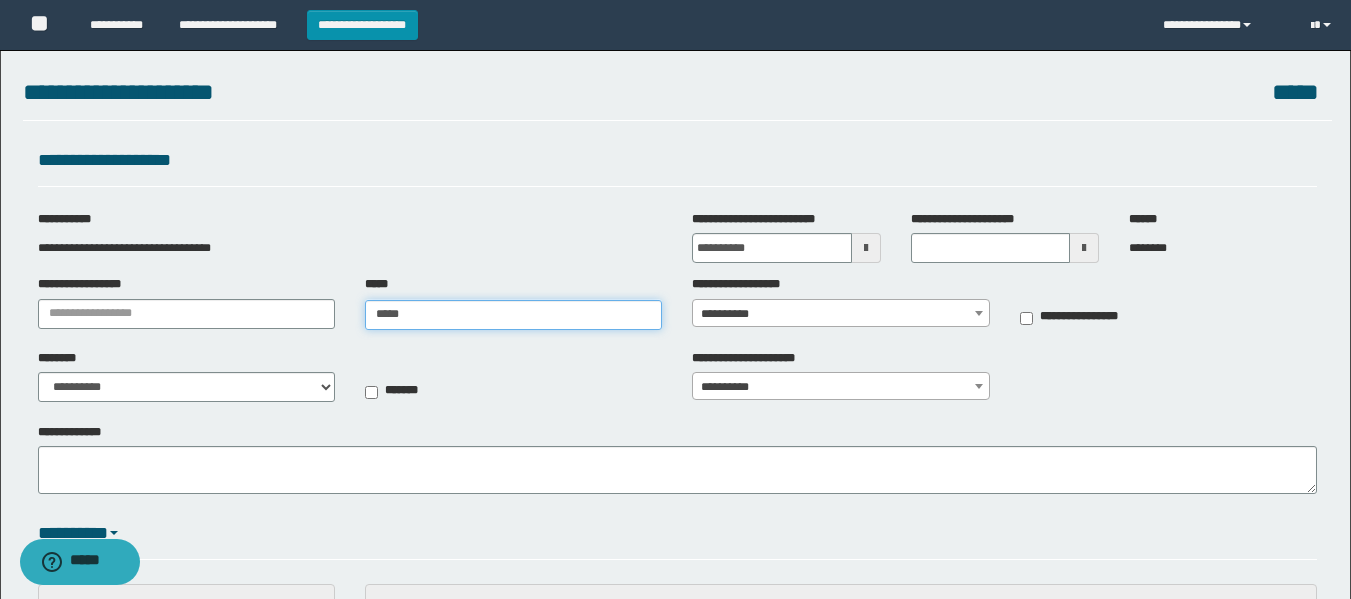type on "******" 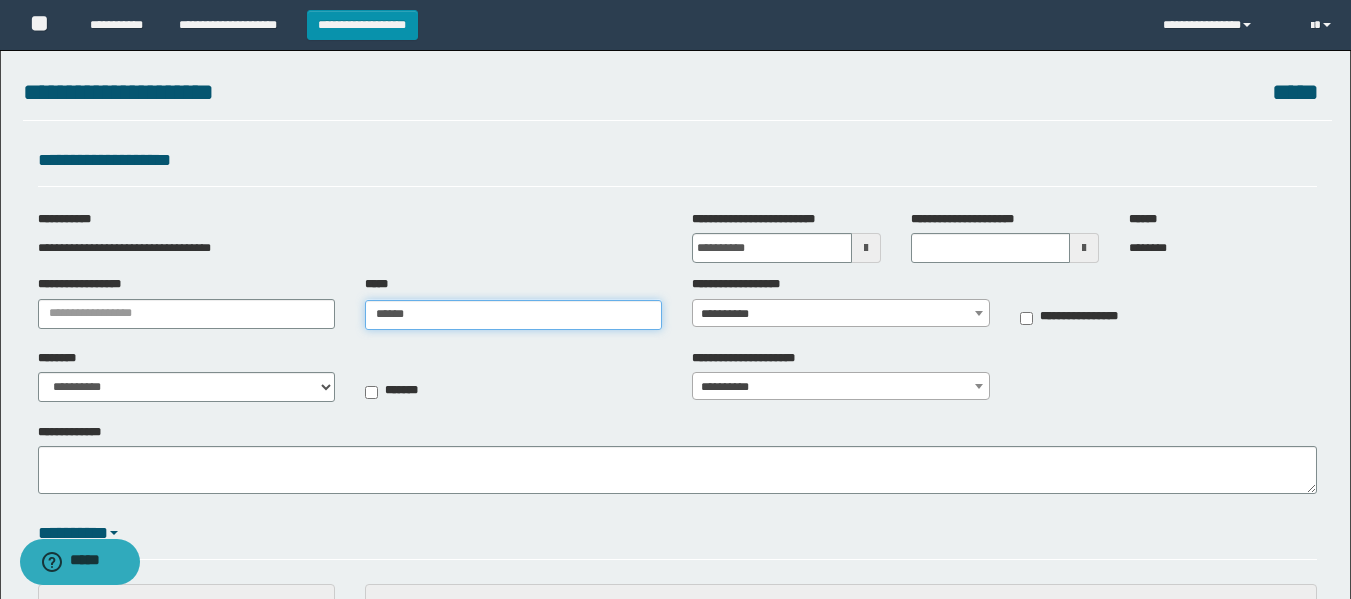 type on "******" 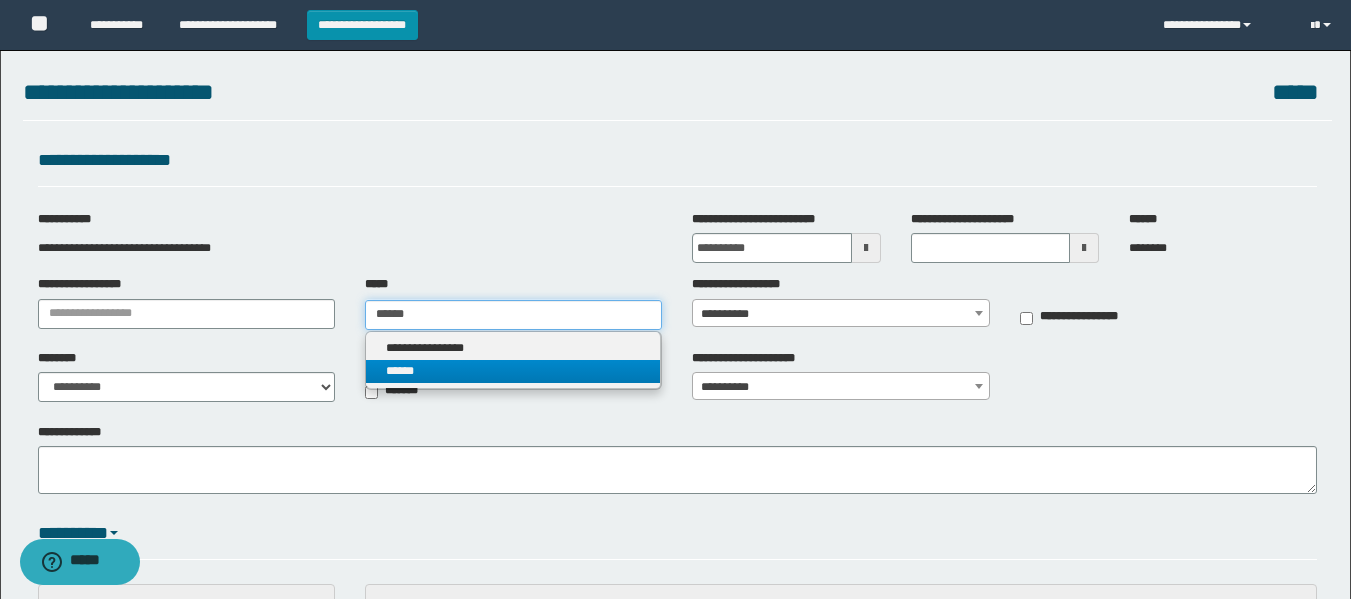 type on "******" 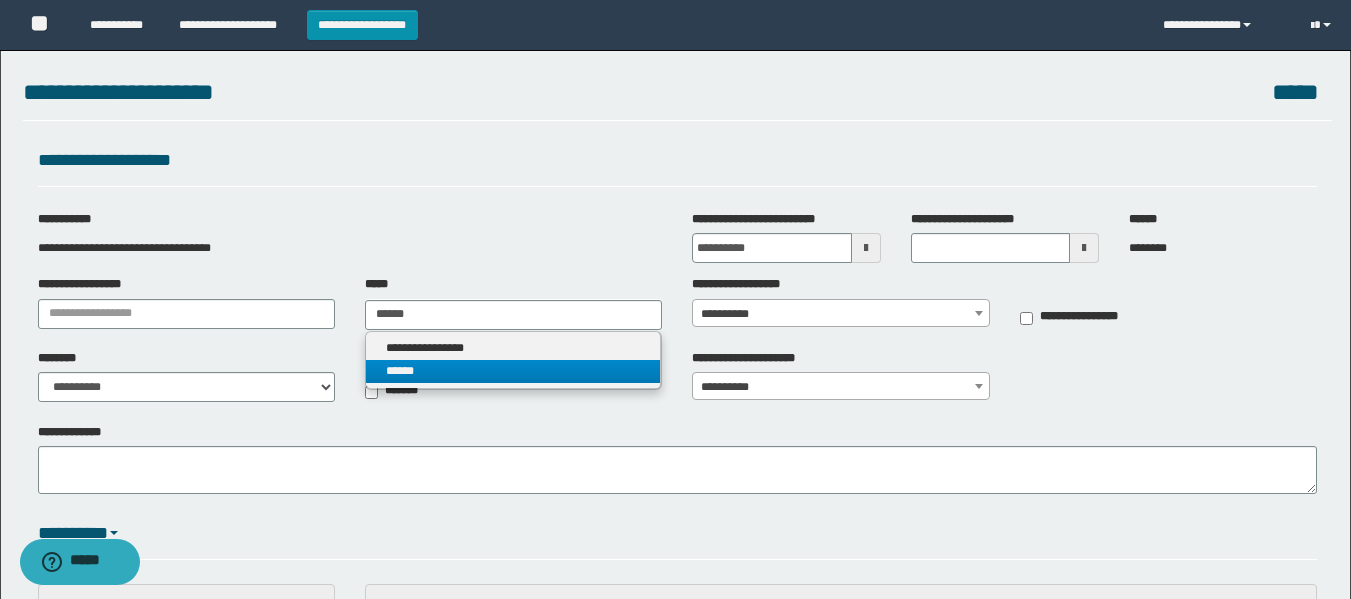type 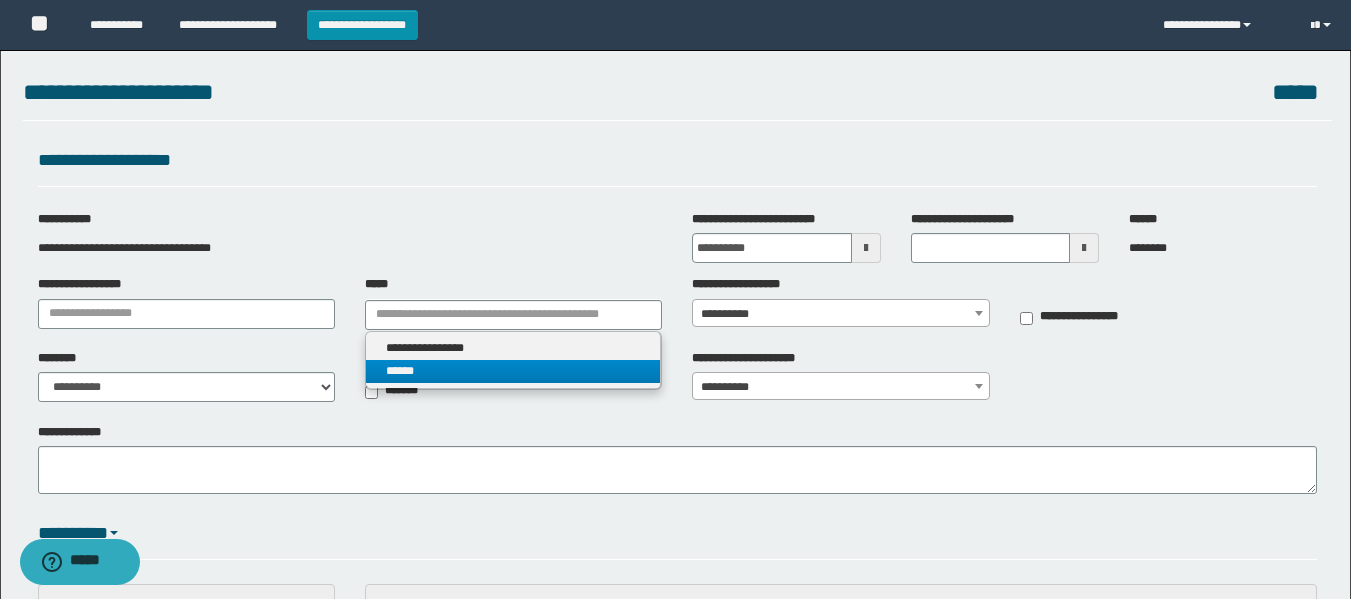 click on "******" at bounding box center [513, 371] 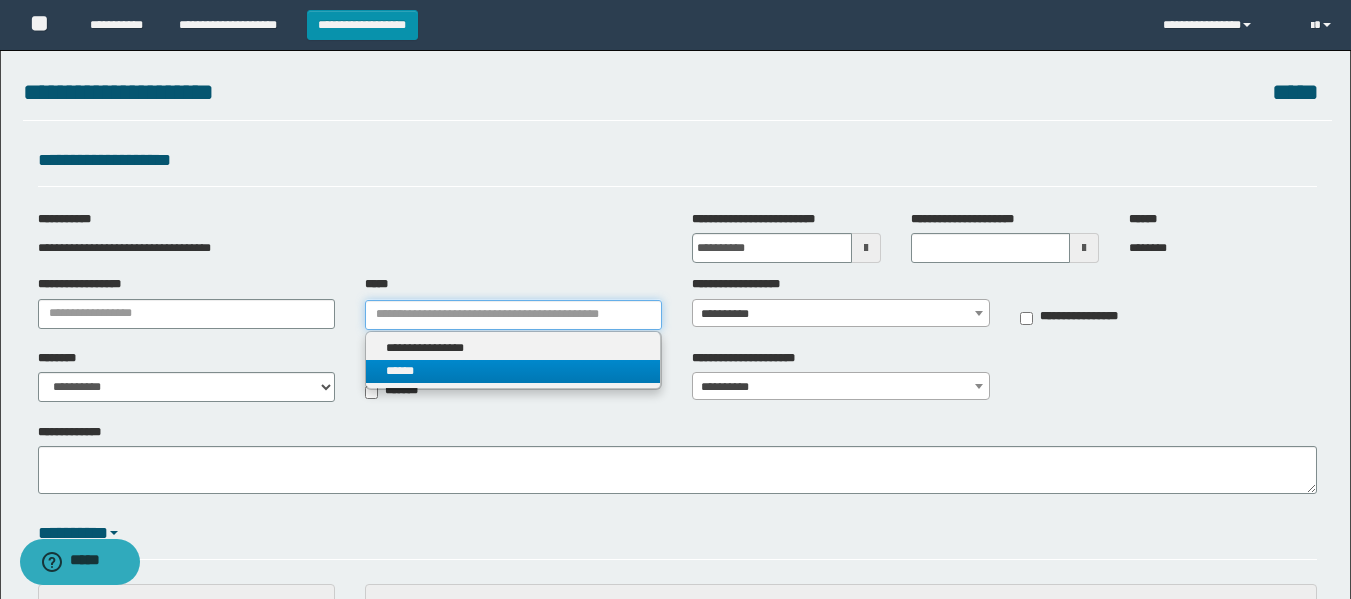 type 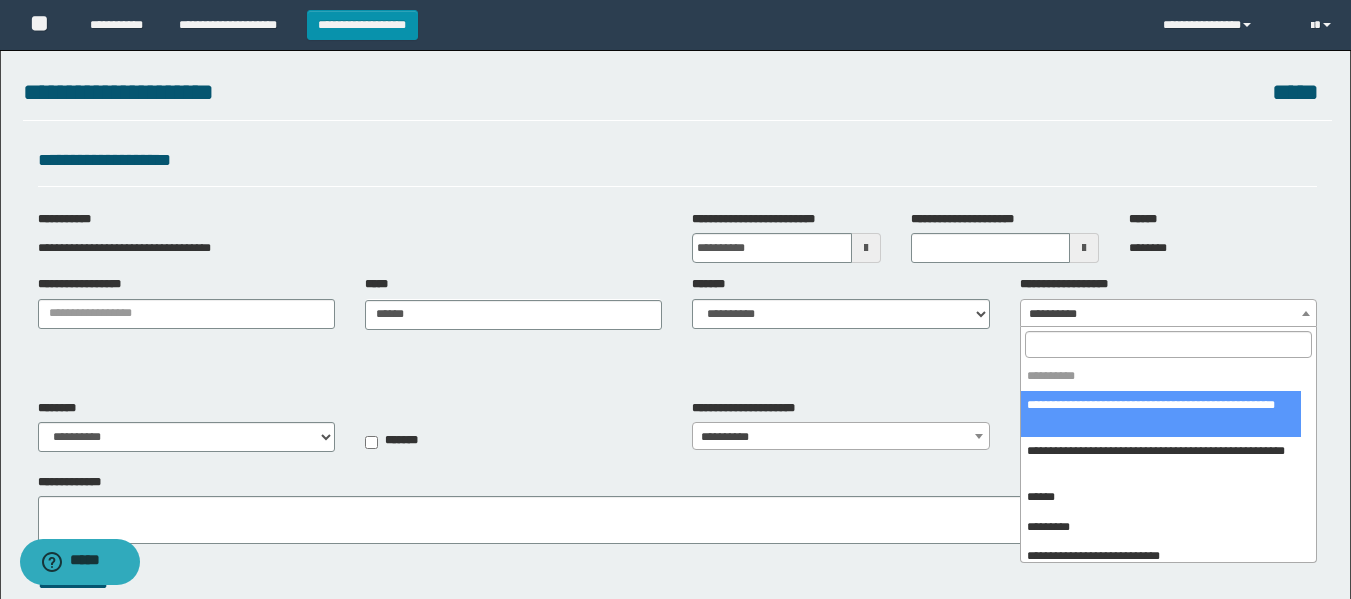 click on "**********" at bounding box center [1168, 314] 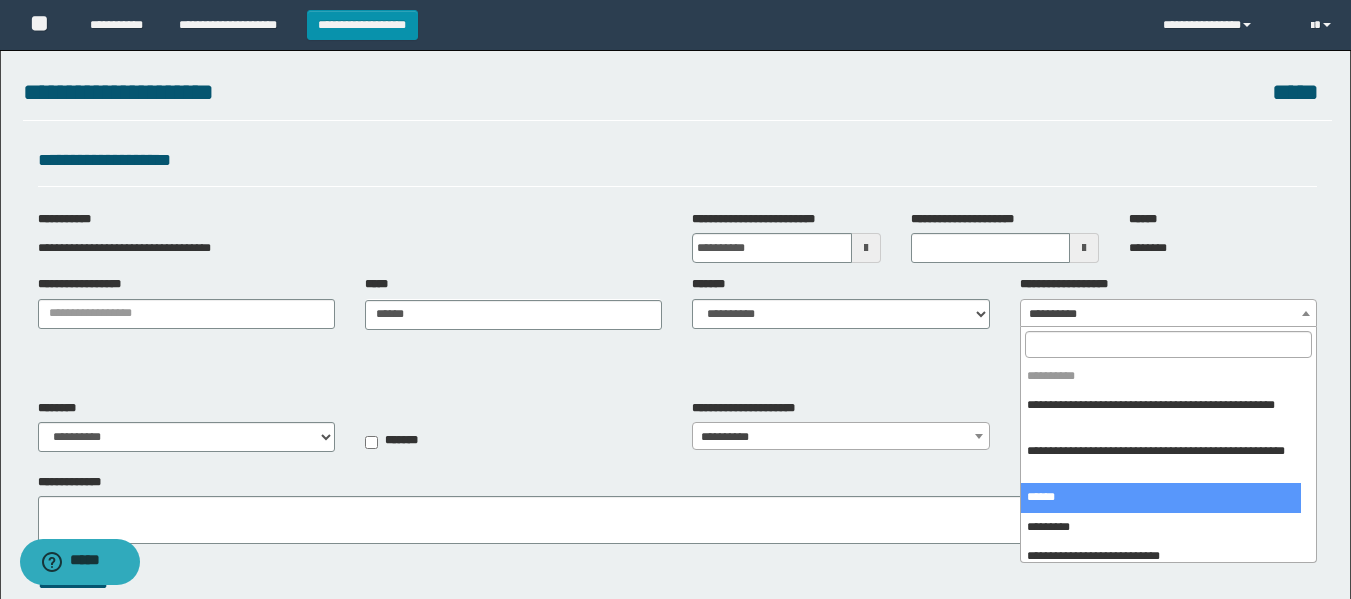 select on "***" 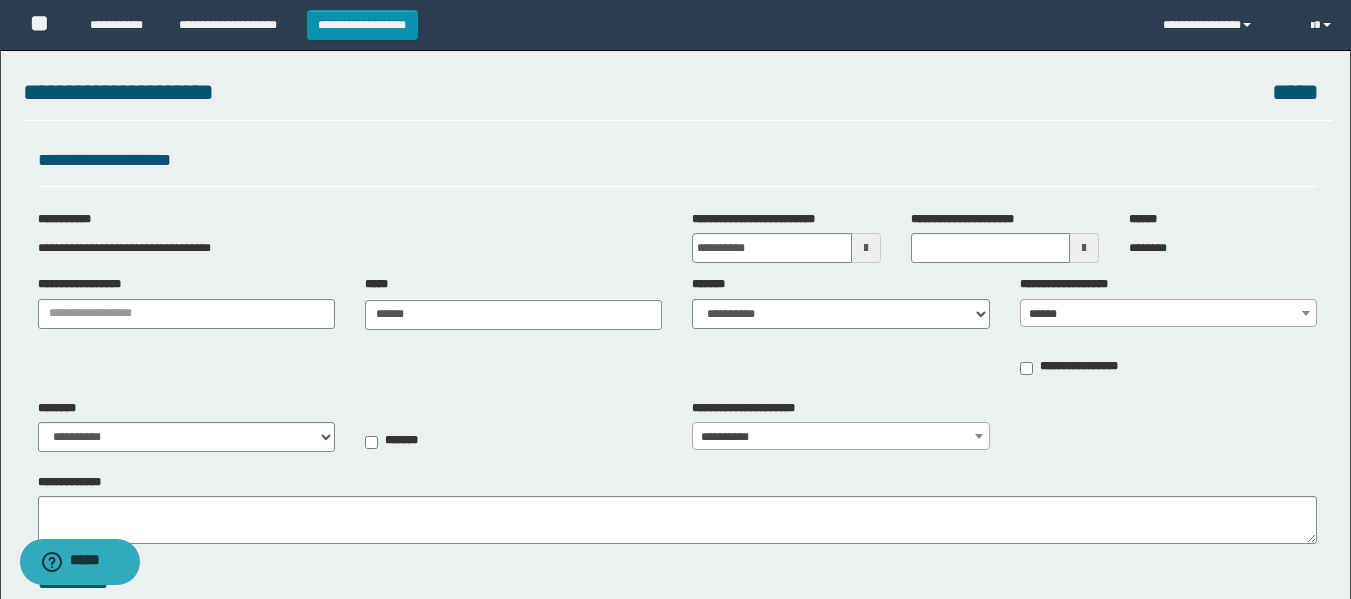 type on "**********" 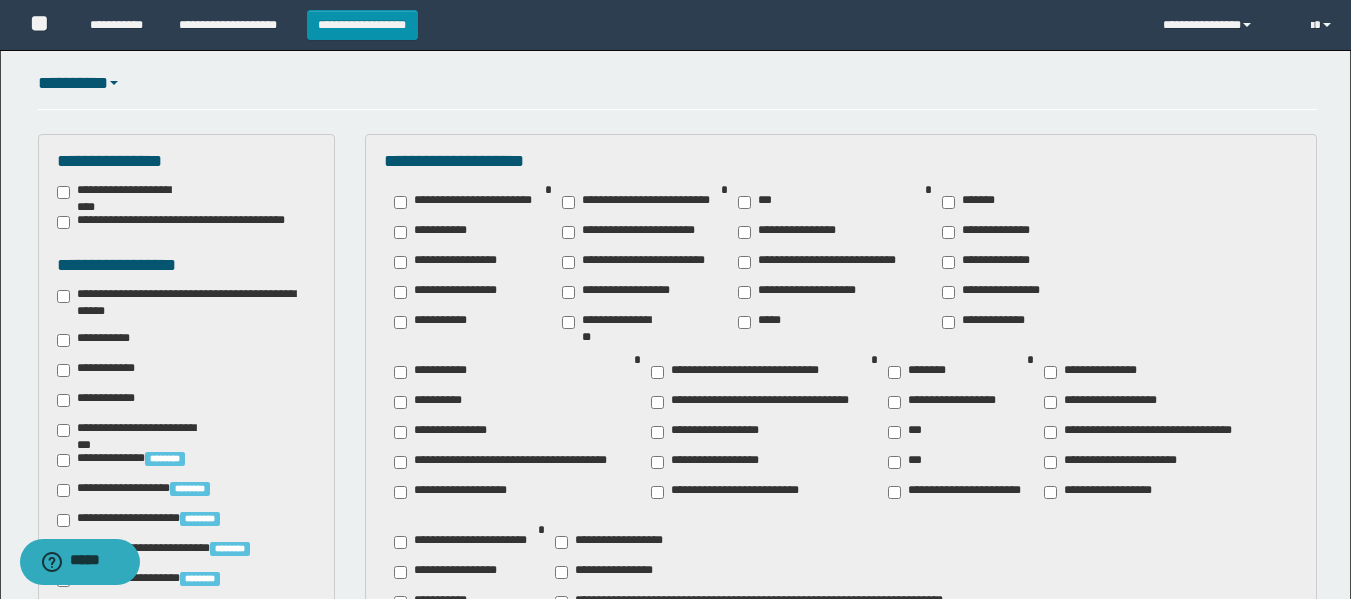scroll, scrollTop: 415, scrollLeft: 0, axis: vertical 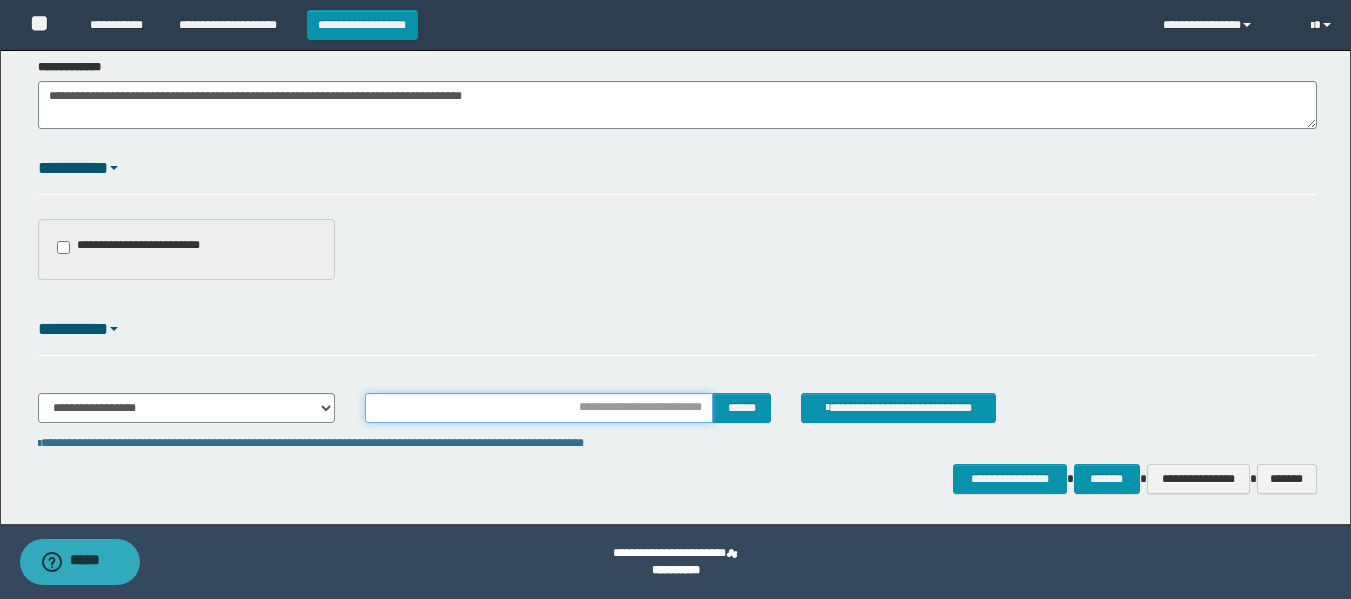 click at bounding box center [539, 408] 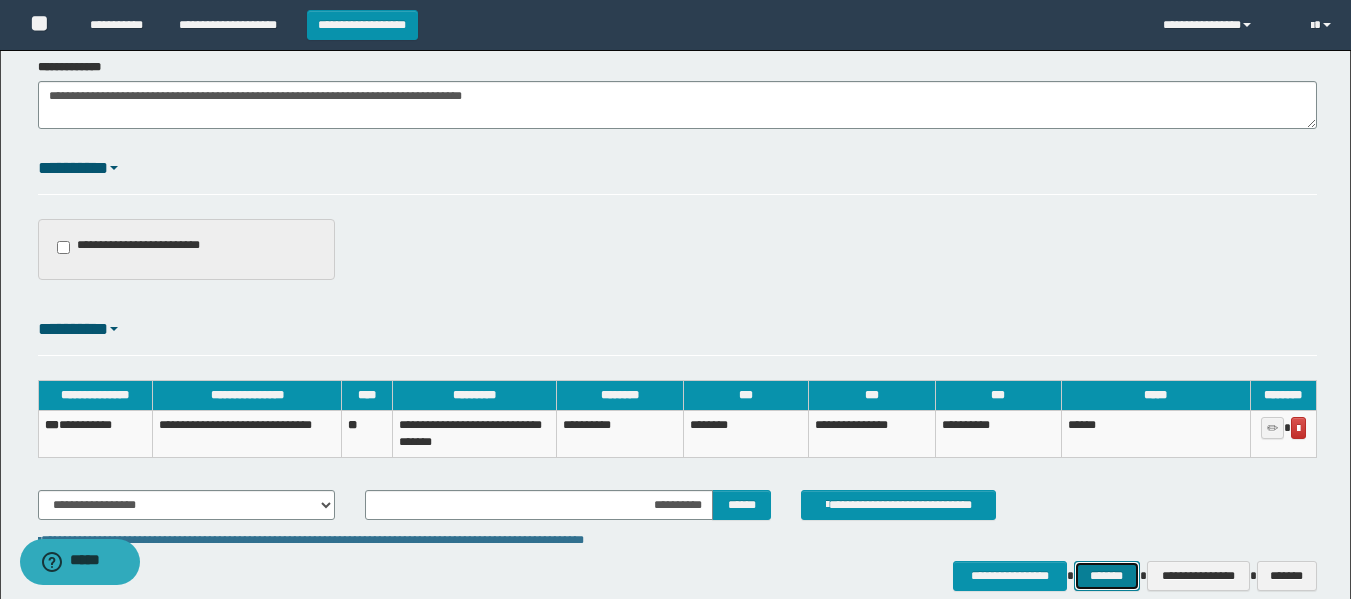 click on "*******" at bounding box center [1107, 576] 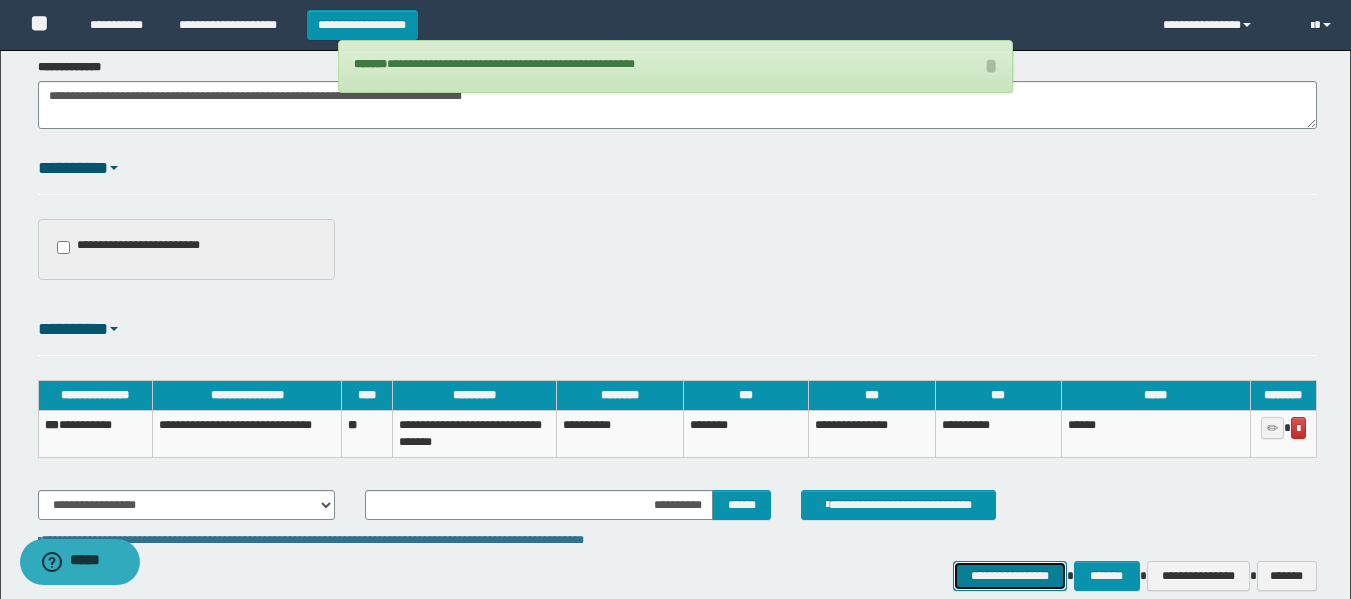 click on "**********" at bounding box center (1009, 576) 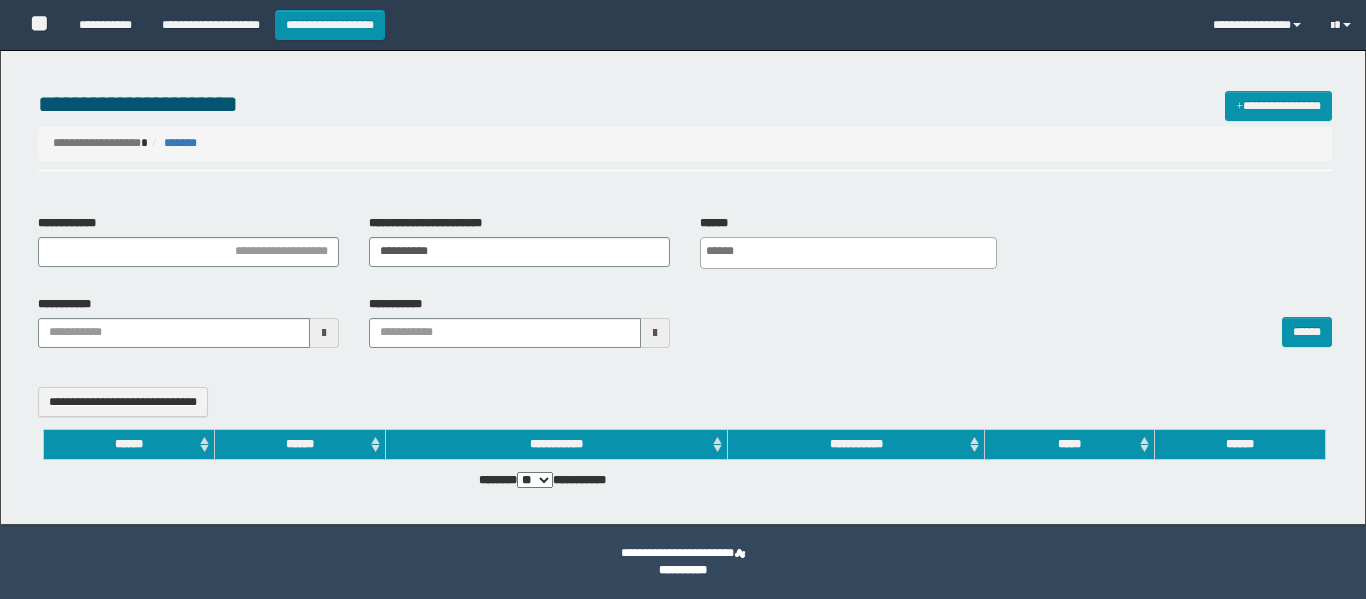 select 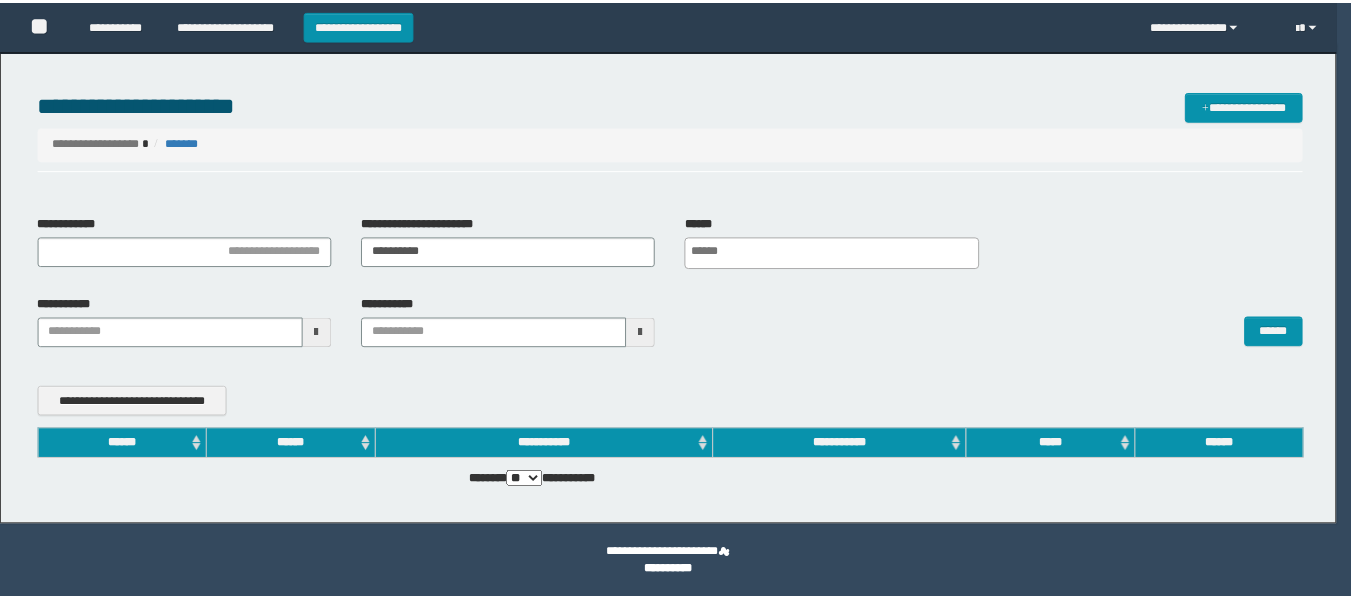 scroll, scrollTop: 0, scrollLeft: 0, axis: both 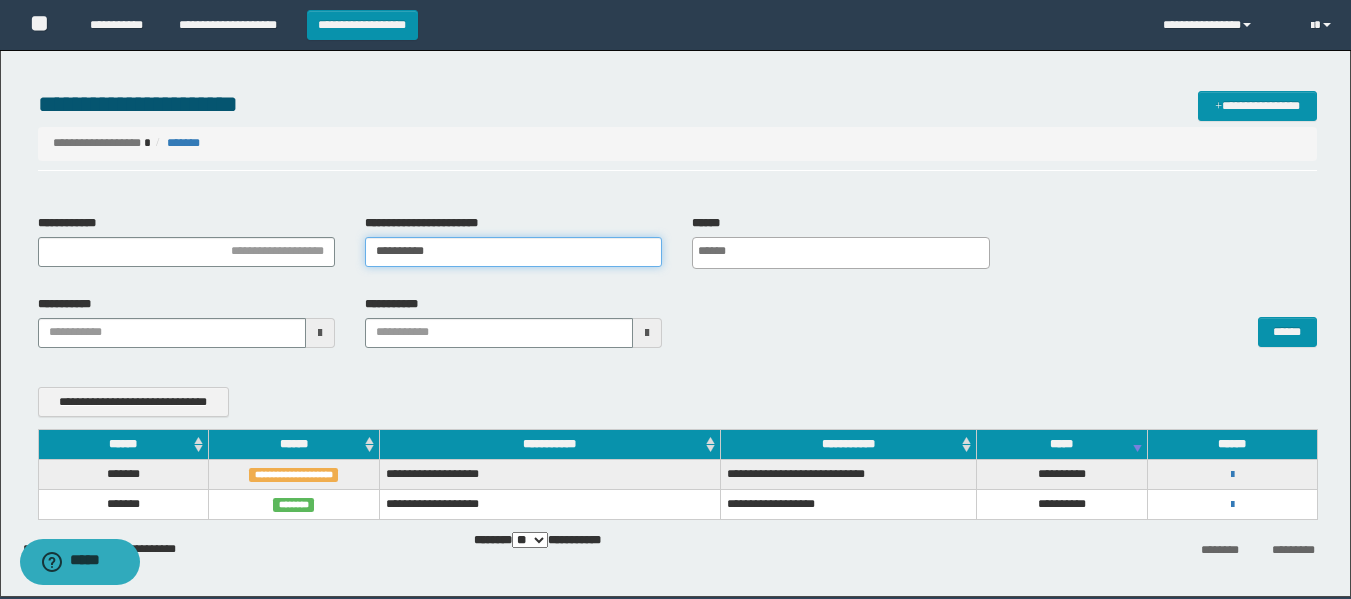 click on "**********" at bounding box center [513, 252] 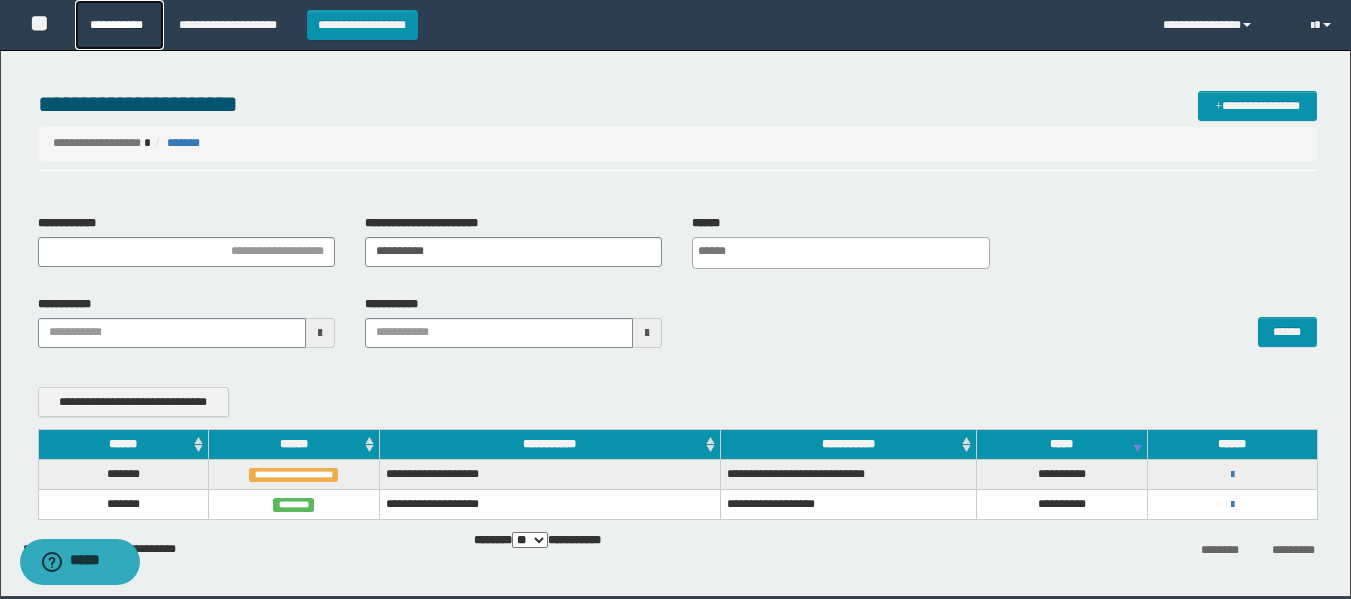 click on "**********" at bounding box center [119, 25] 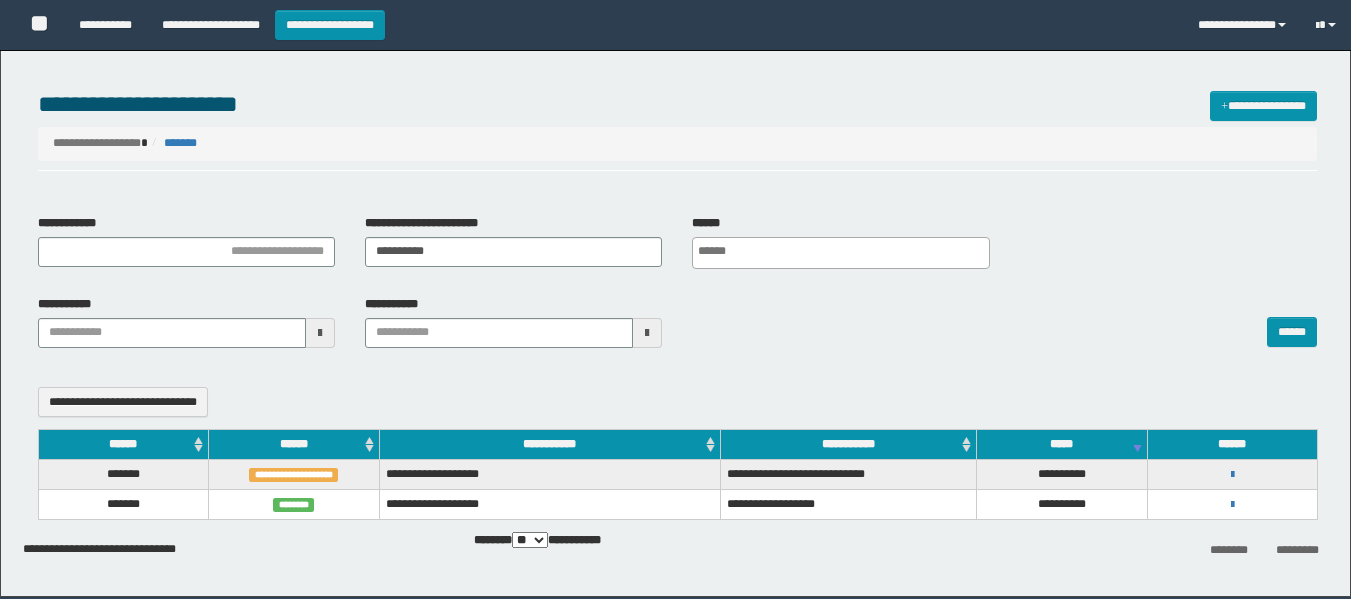 select 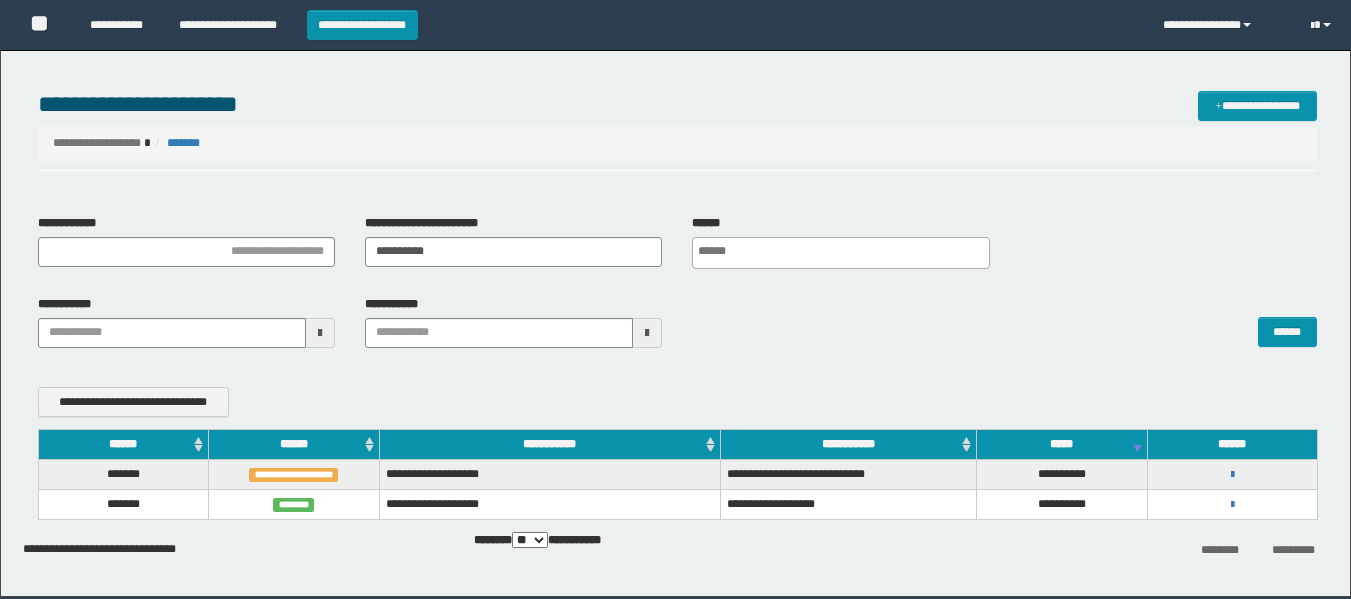 scroll, scrollTop: 0, scrollLeft: 0, axis: both 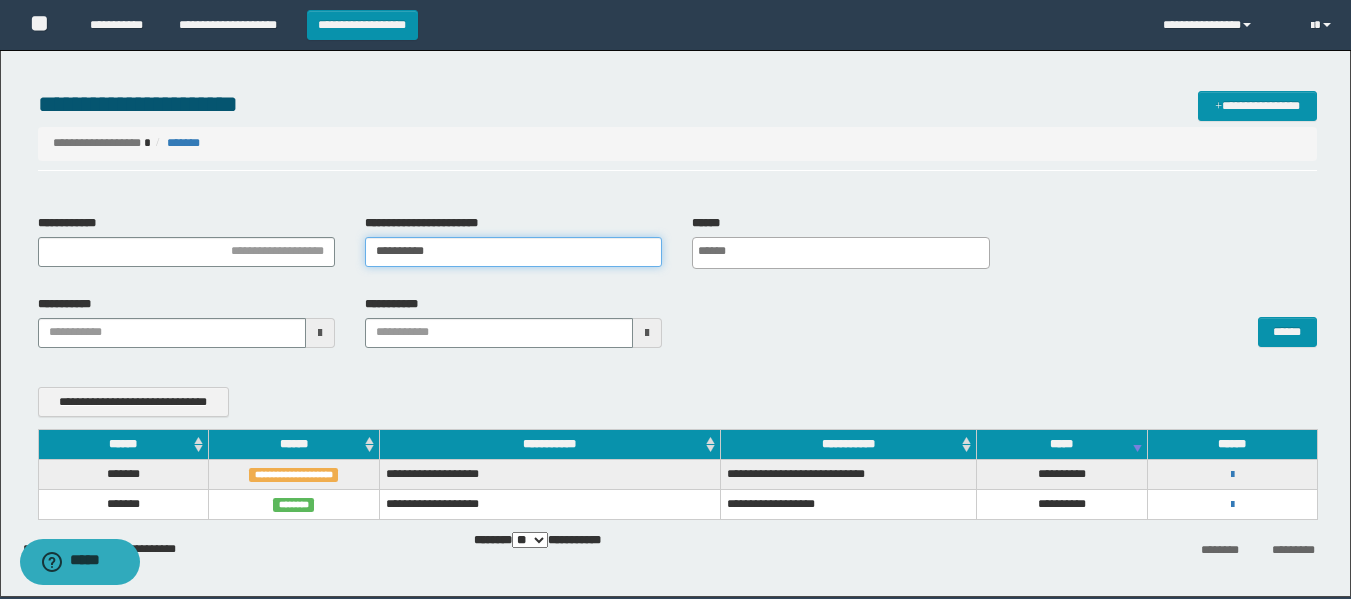 drag, startPoint x: 444, startPoint y: 256, endPoint x: 243, endPoint y: 243, distance: 201.41995 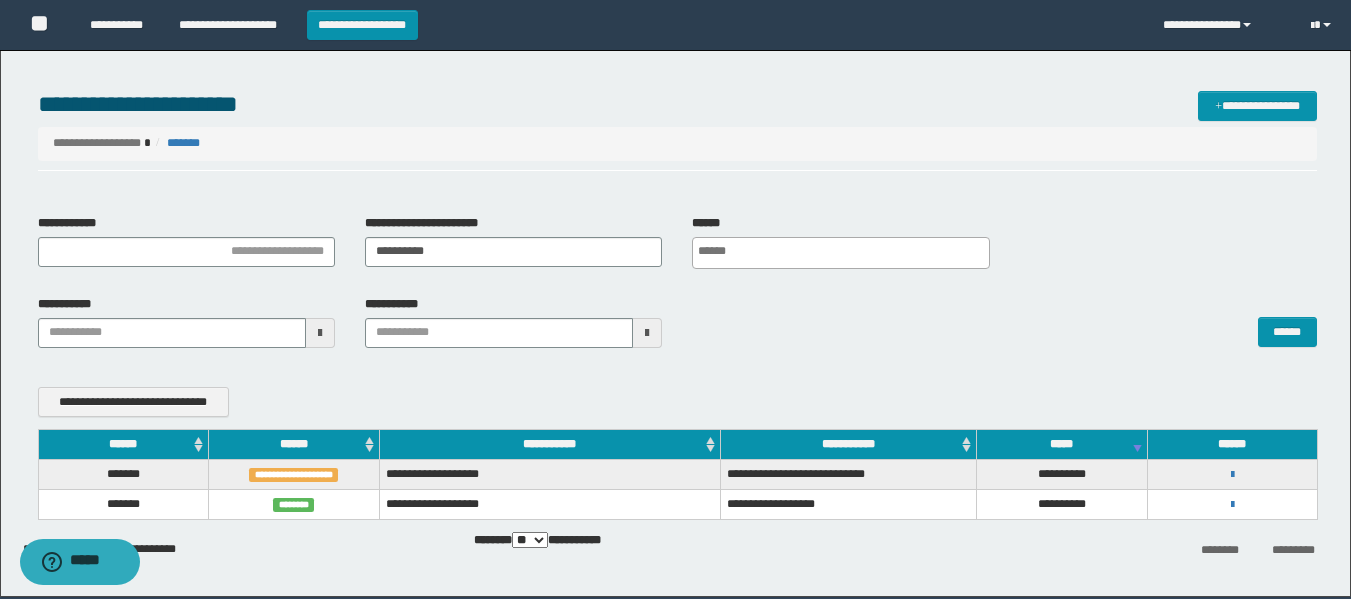scroll, scrollTop: 0, scrollLeft: 5, axis: horizontal 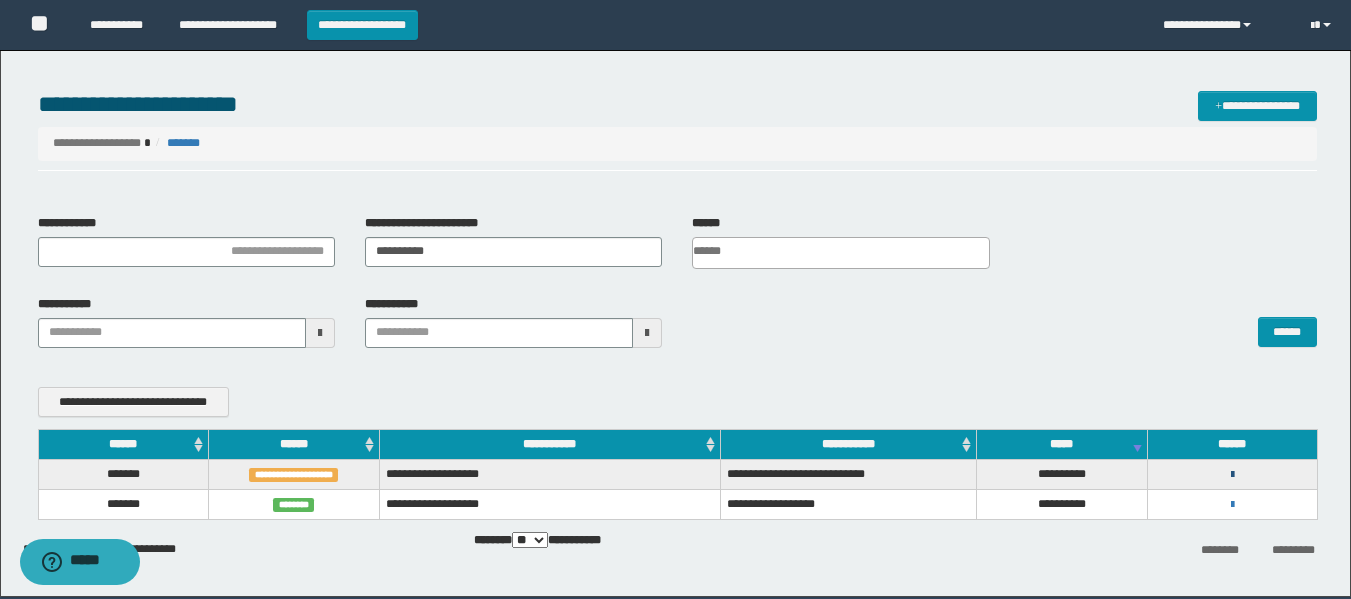 click at bounding box center (1232, 475) 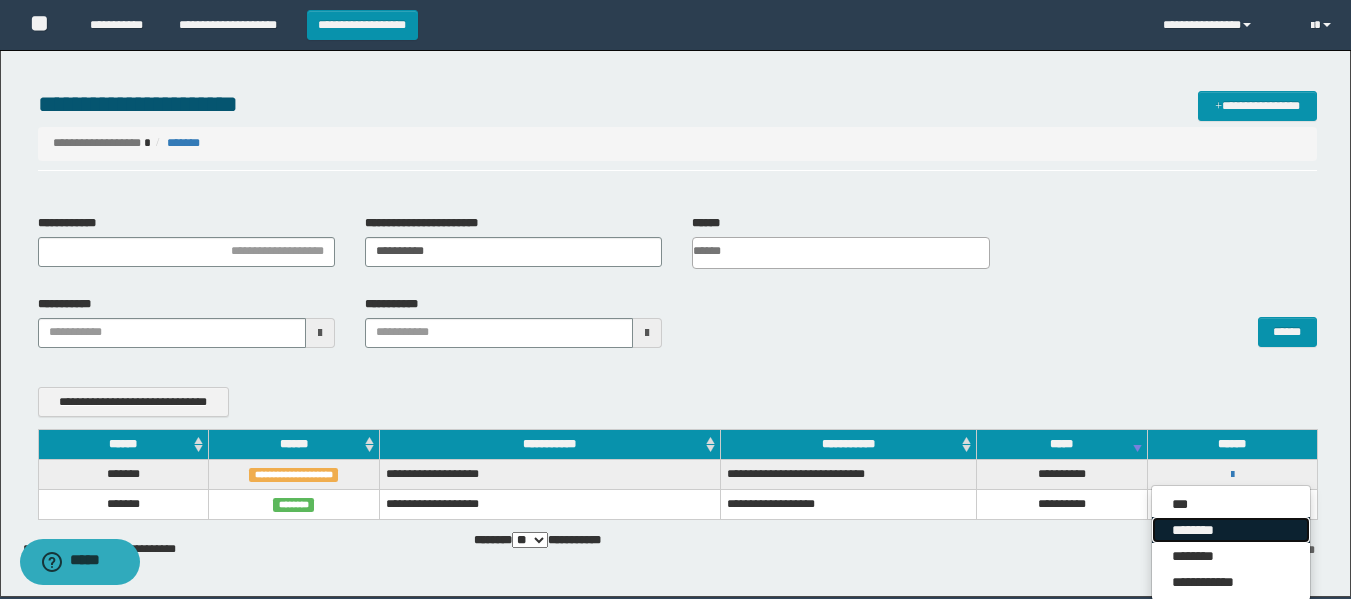click on "********" at bounding box center [1231, 530] 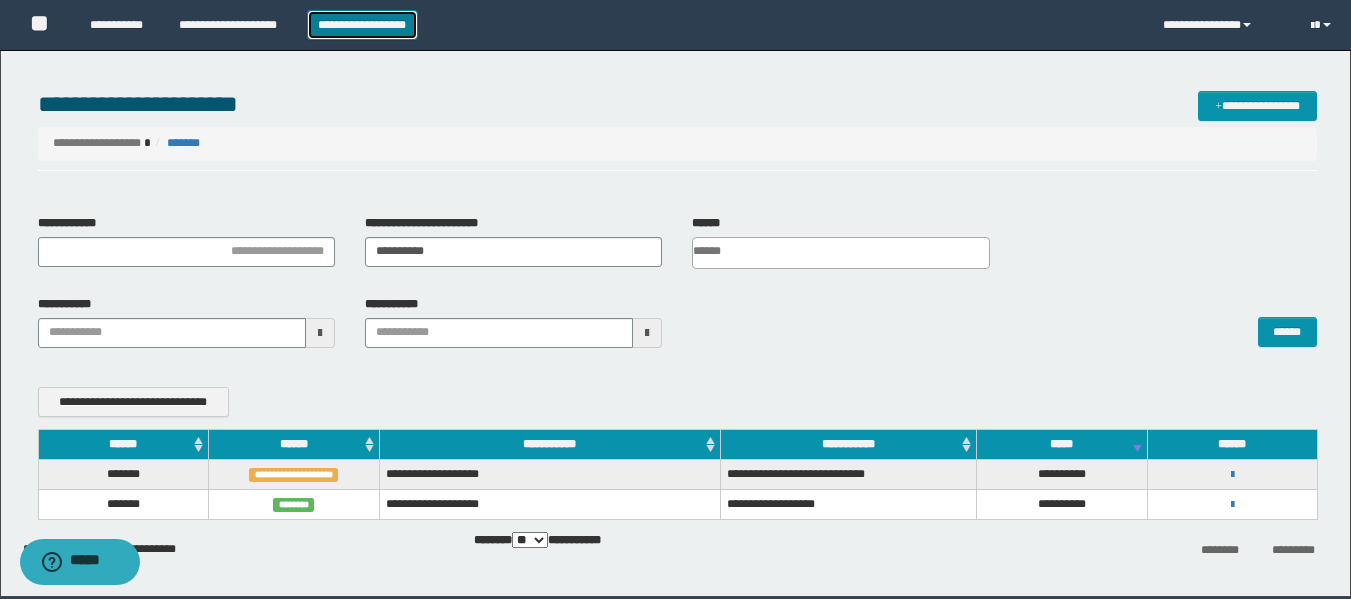 click on "**********" at bounding box center (362, 25) 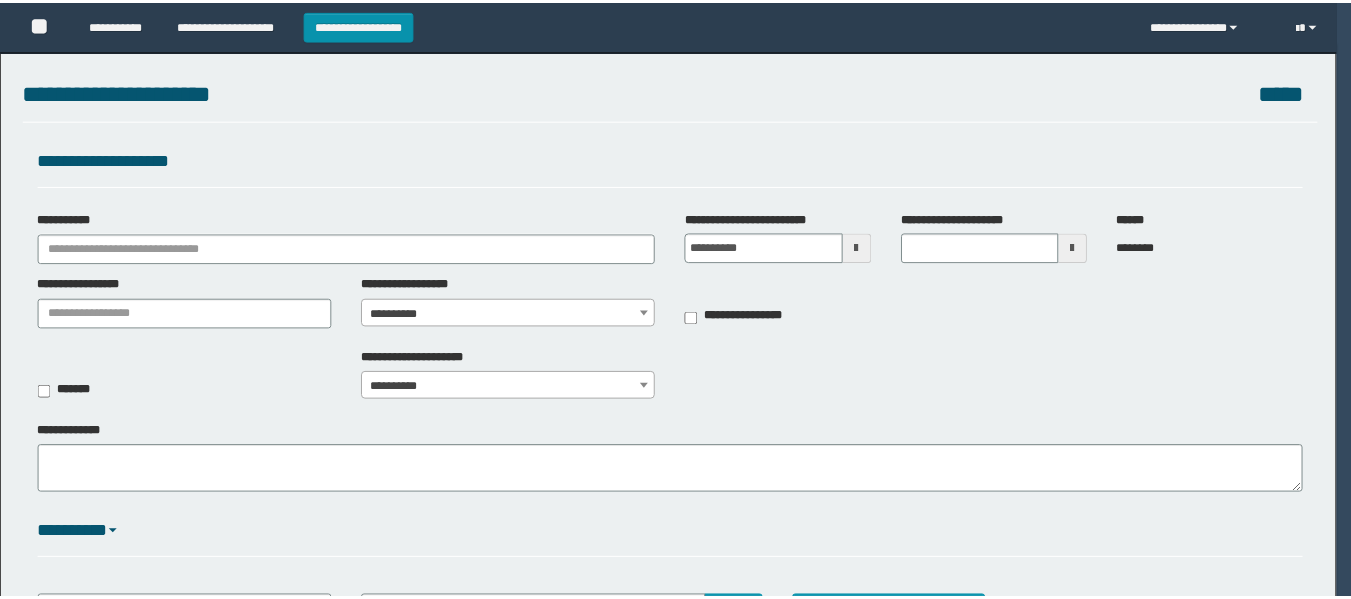 scroll, scrollTop: 0, scrollLeft: 0, axis: both 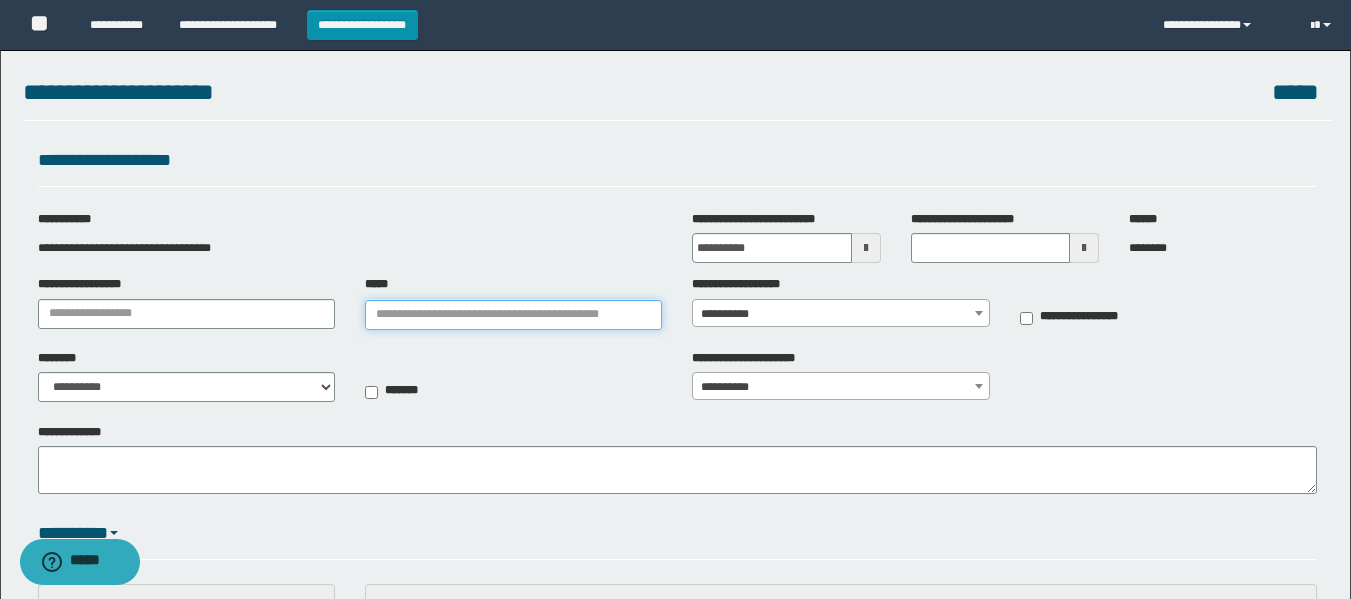 click on "*****" at bounding box center (513, 315) 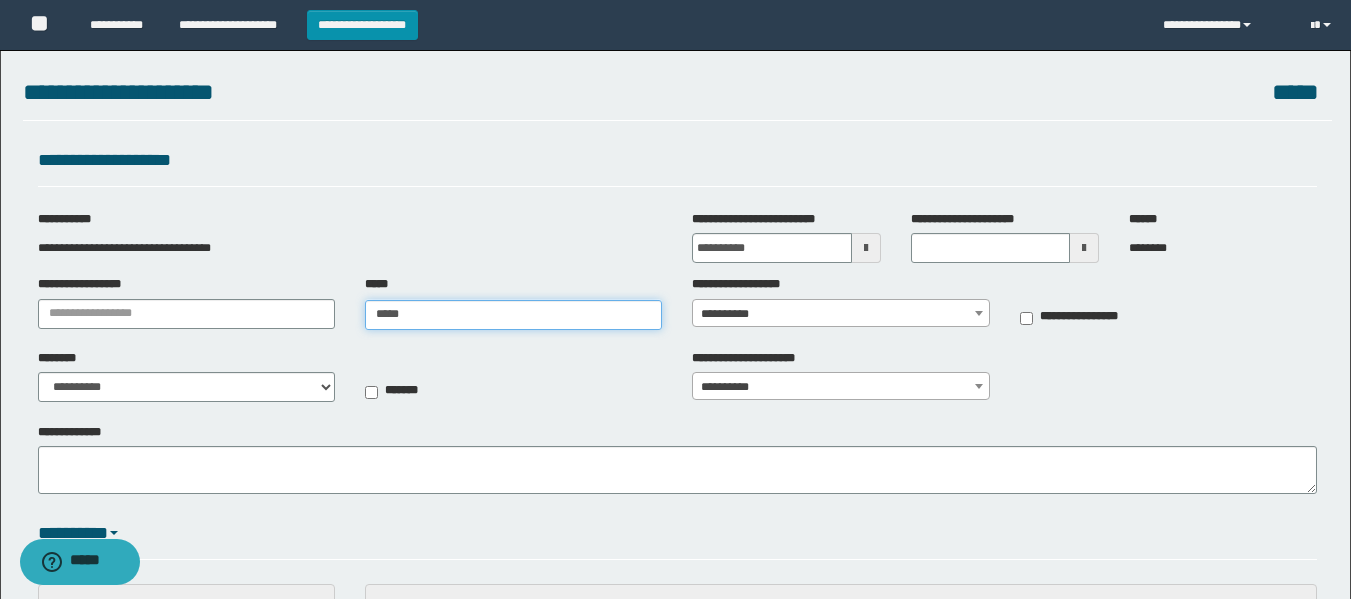 type on "******" 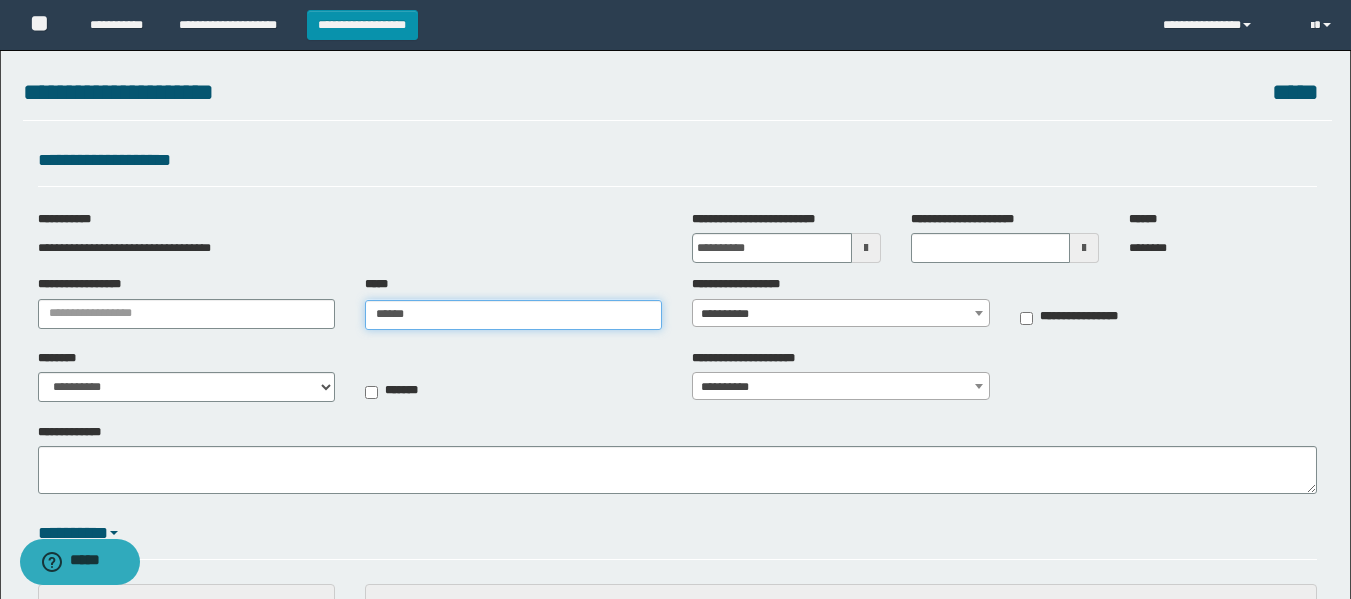 type on "******" 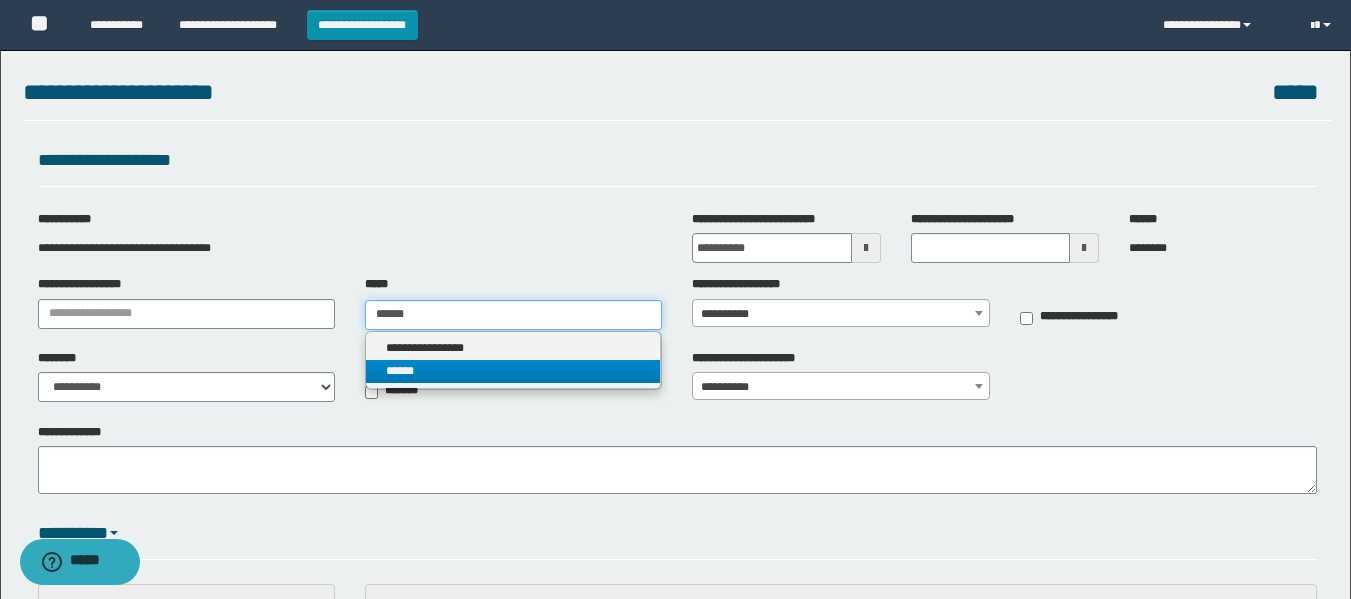 type on "******" 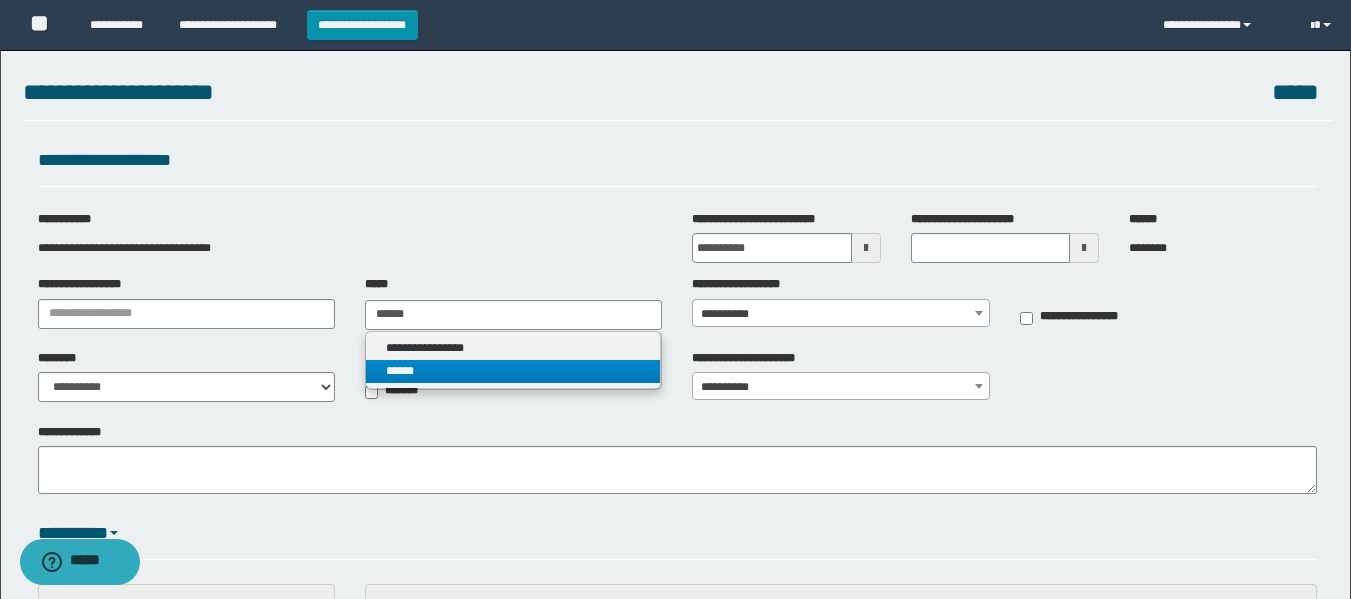 type 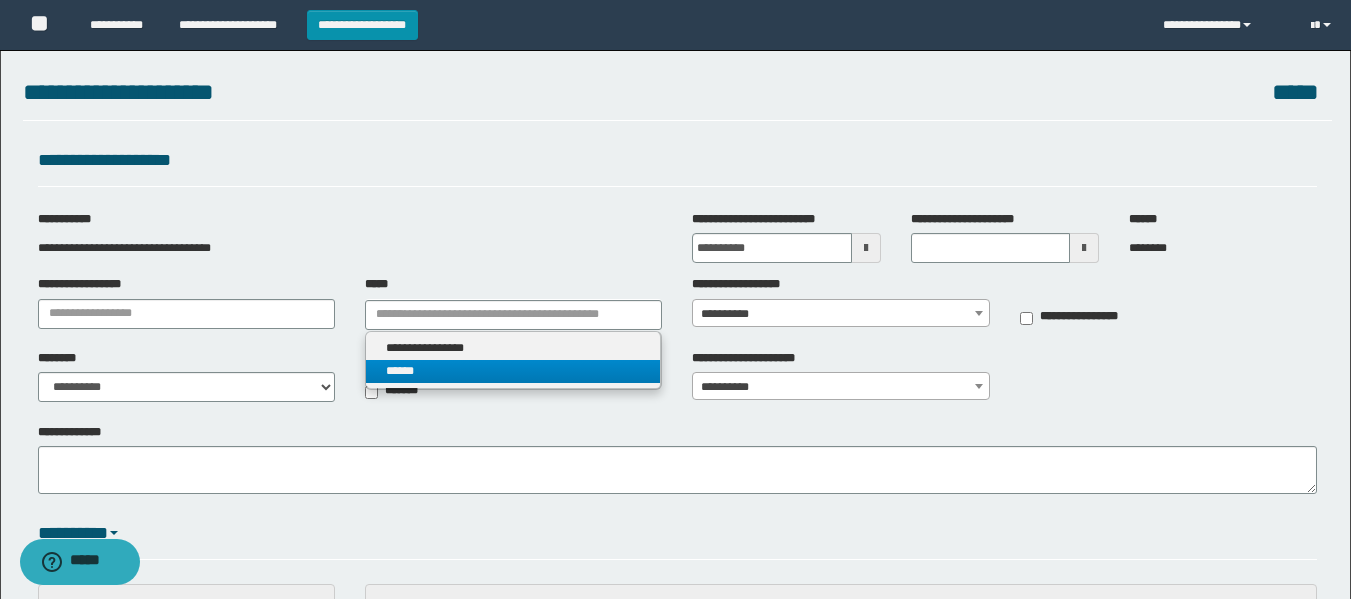 click on "******" at bounding box center [513, 371] 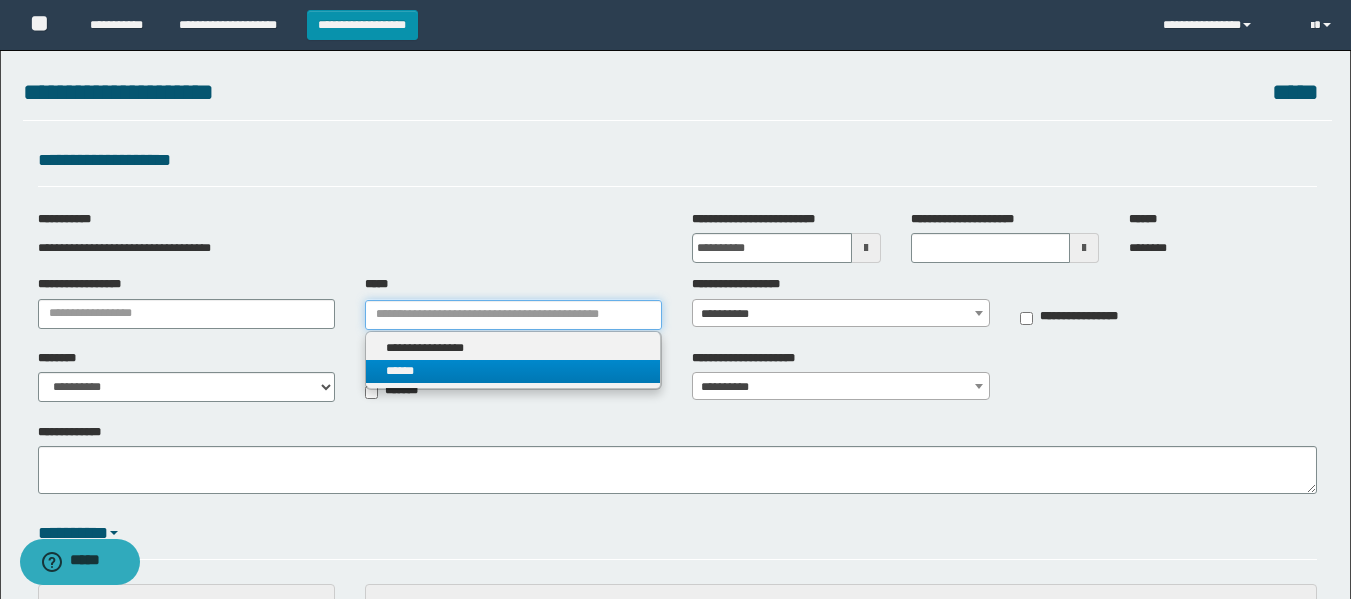 type 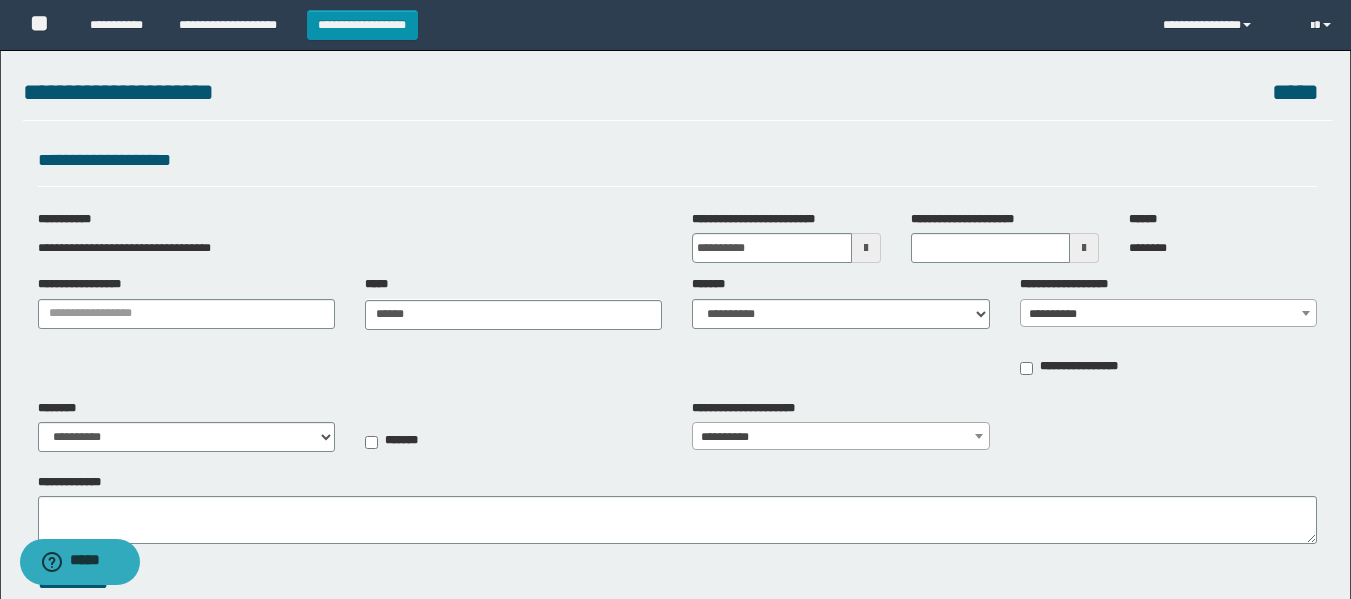 click on "**********" at bounding box center (1168, 314) 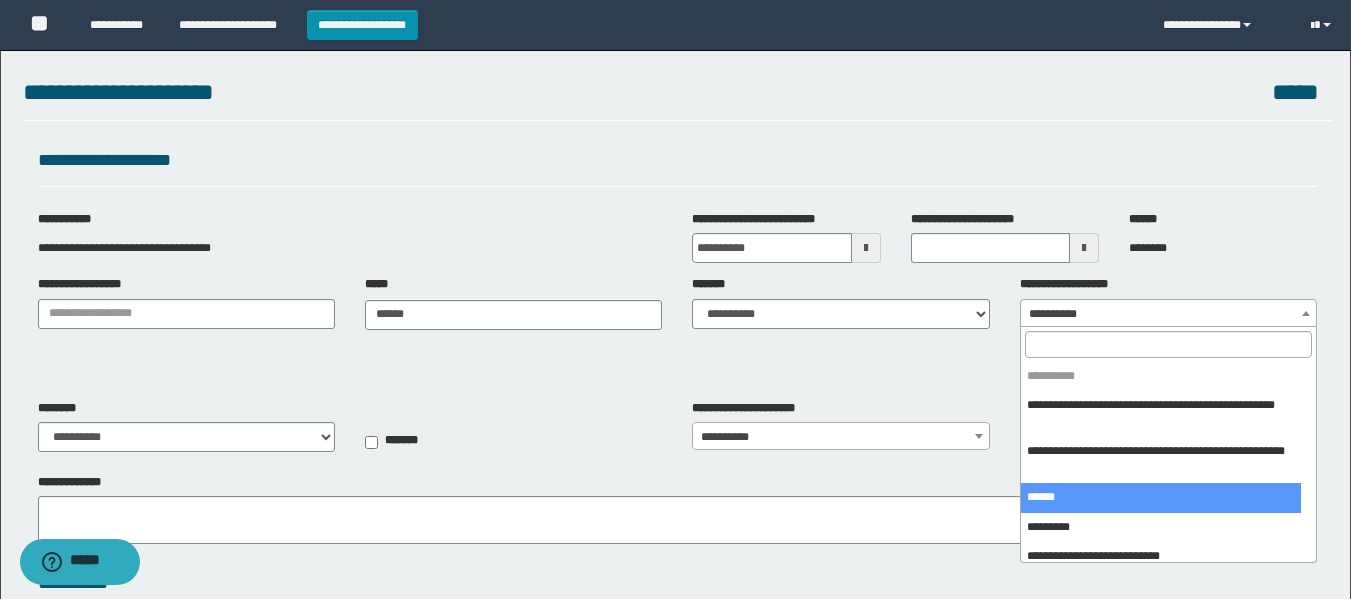 select on "***" 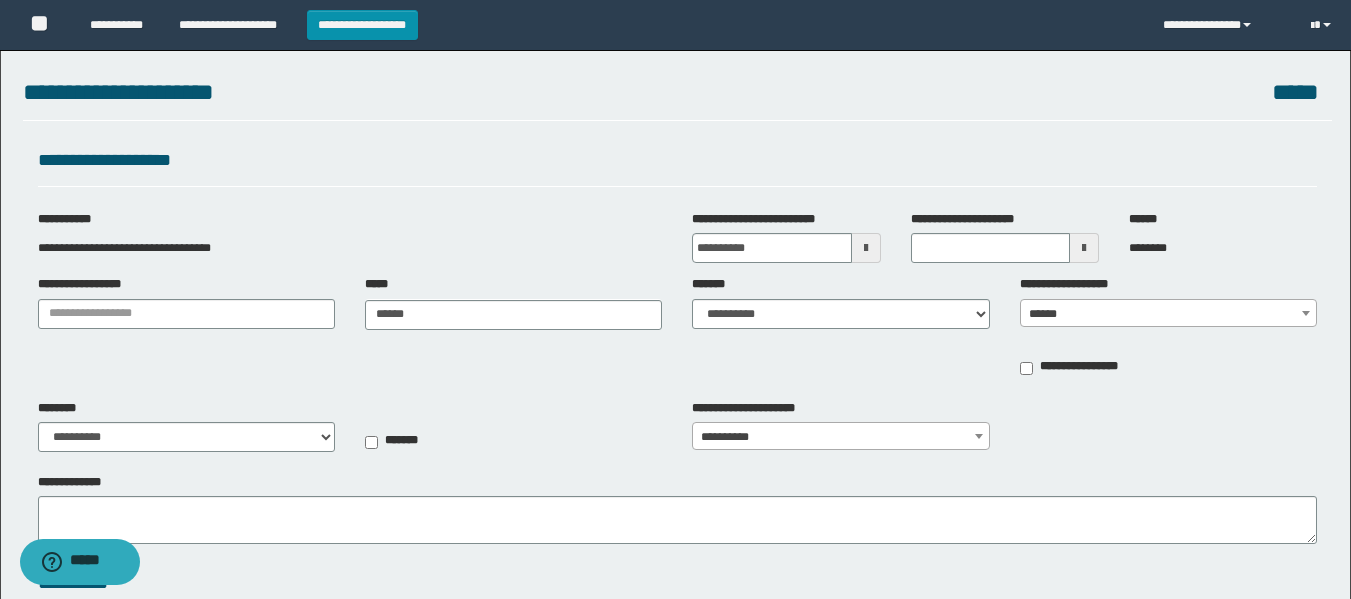 type on "**********" 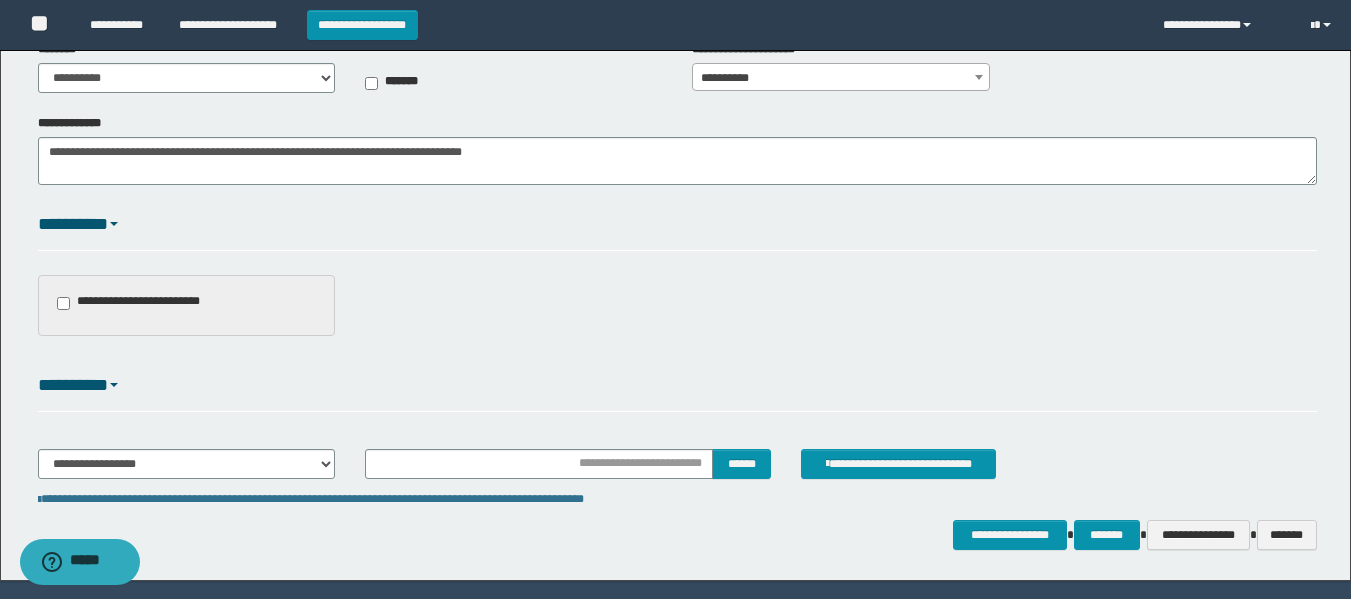 scroll, scrollTop: 415, scrollLeft: 0, axis: vertical 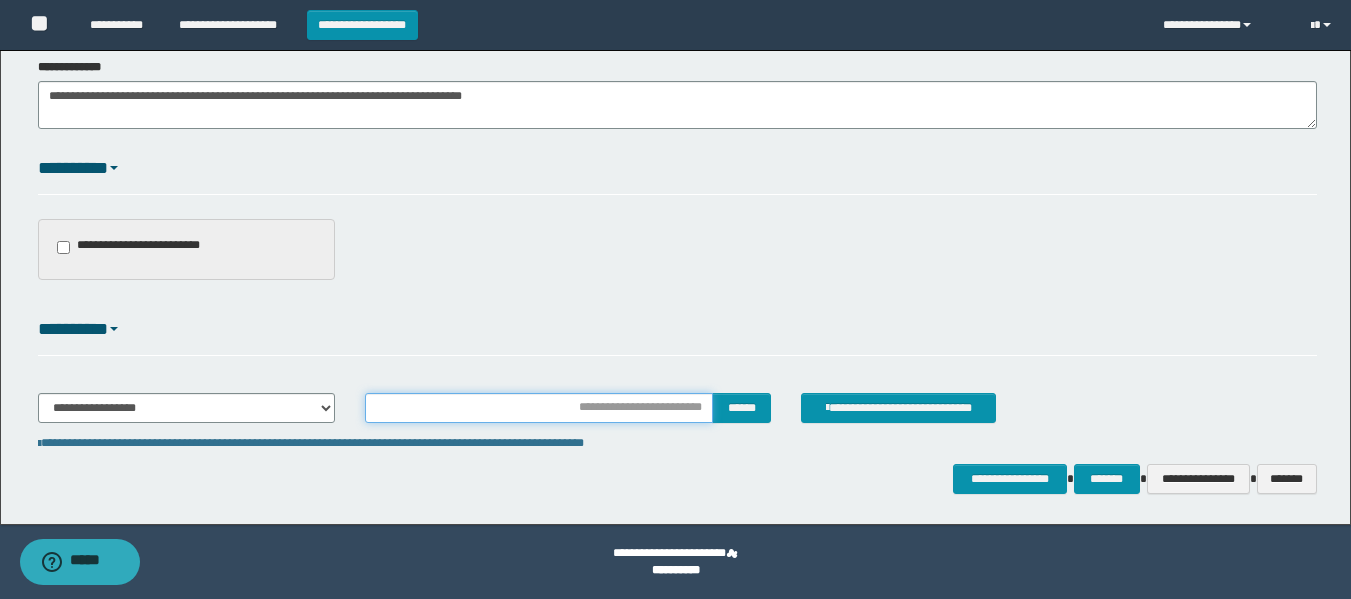 click at bounding box center [539, 408] 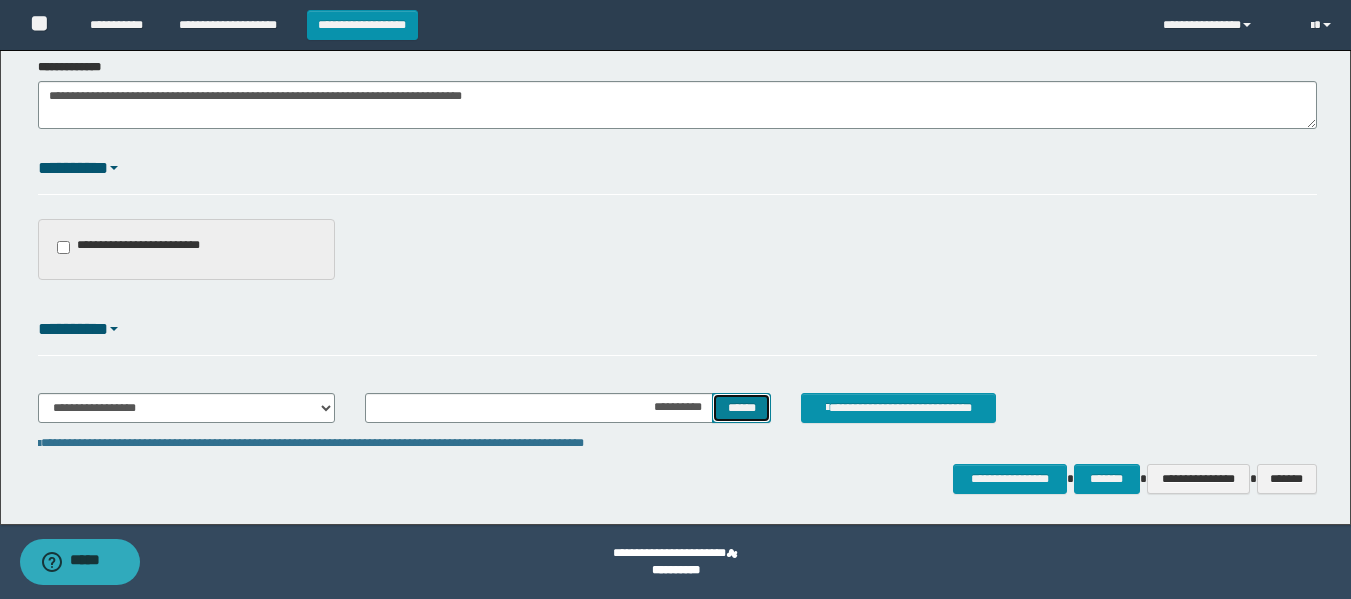 click on "******" at bounding box center [741, 408] 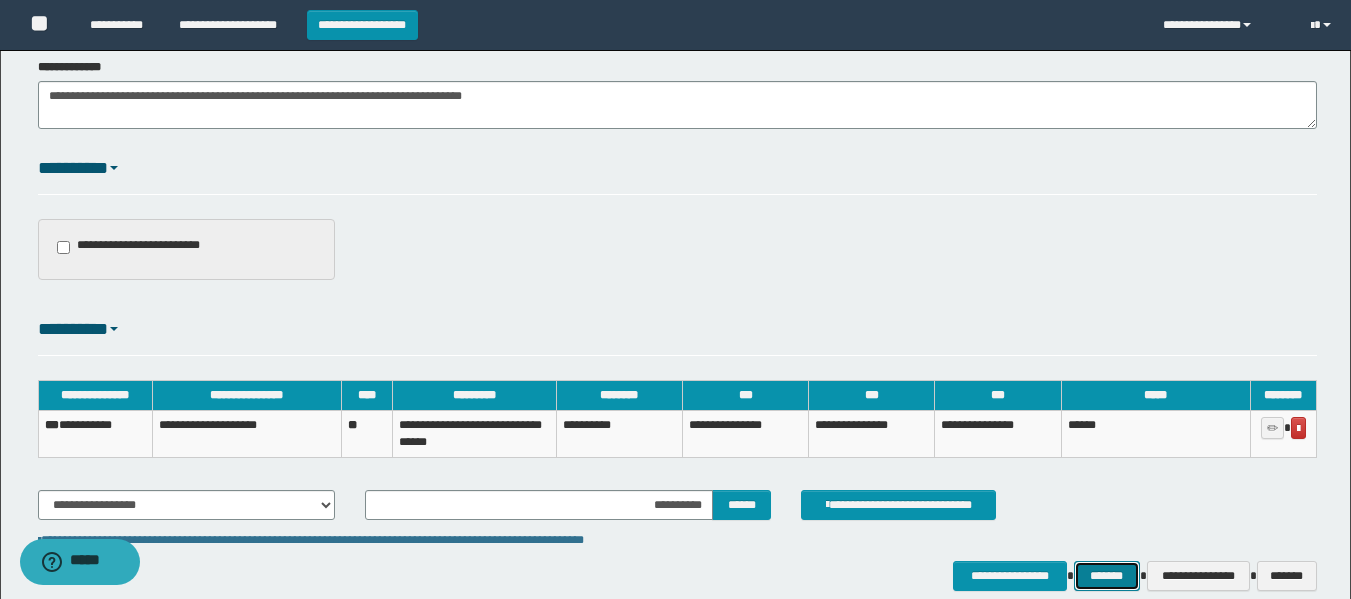 click on "*******" at bounding box center (1107, 576) 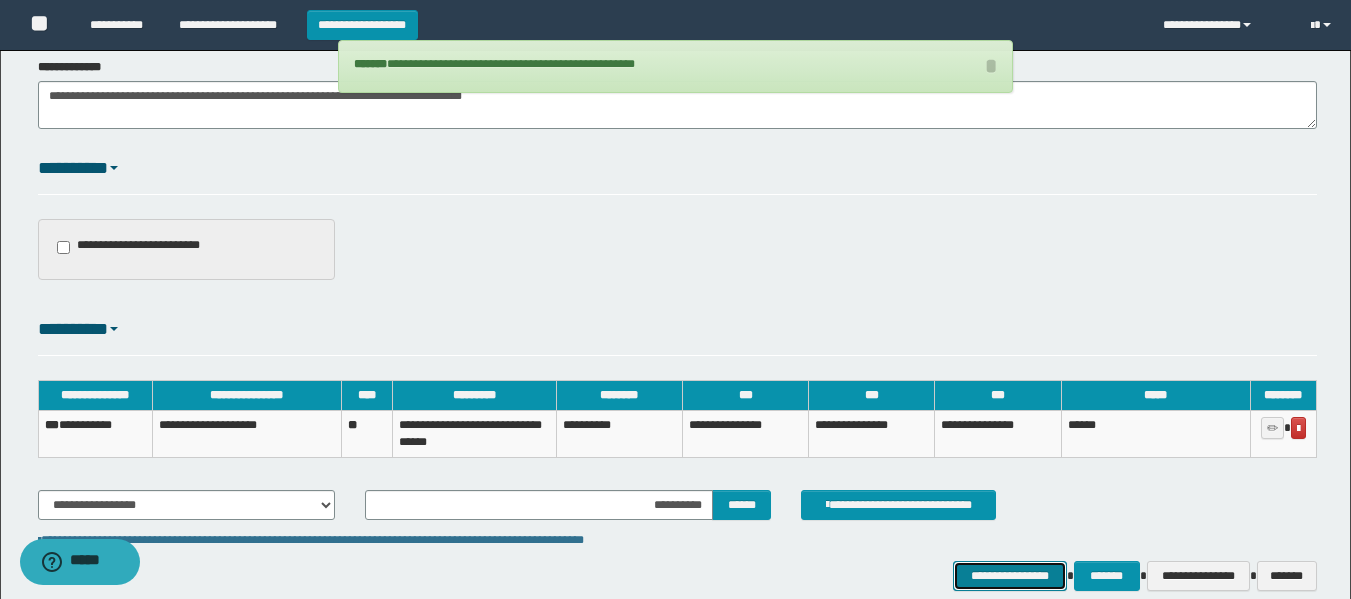 click on "**********" at bounding box center (1009, 576) 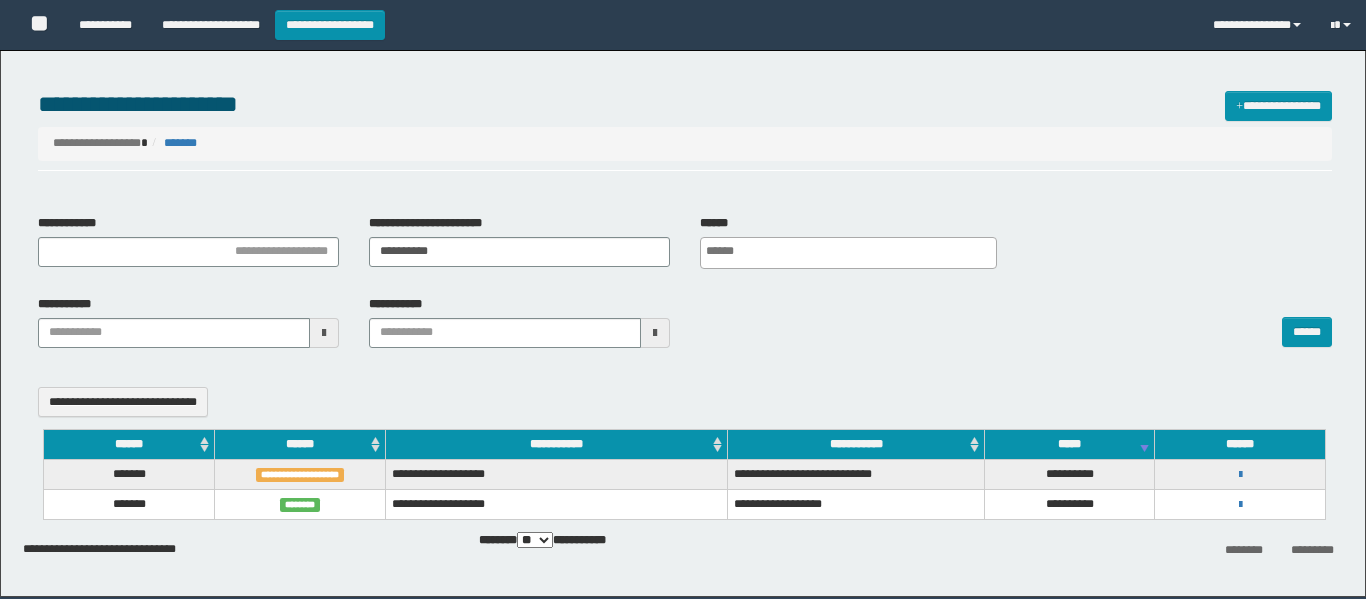 select 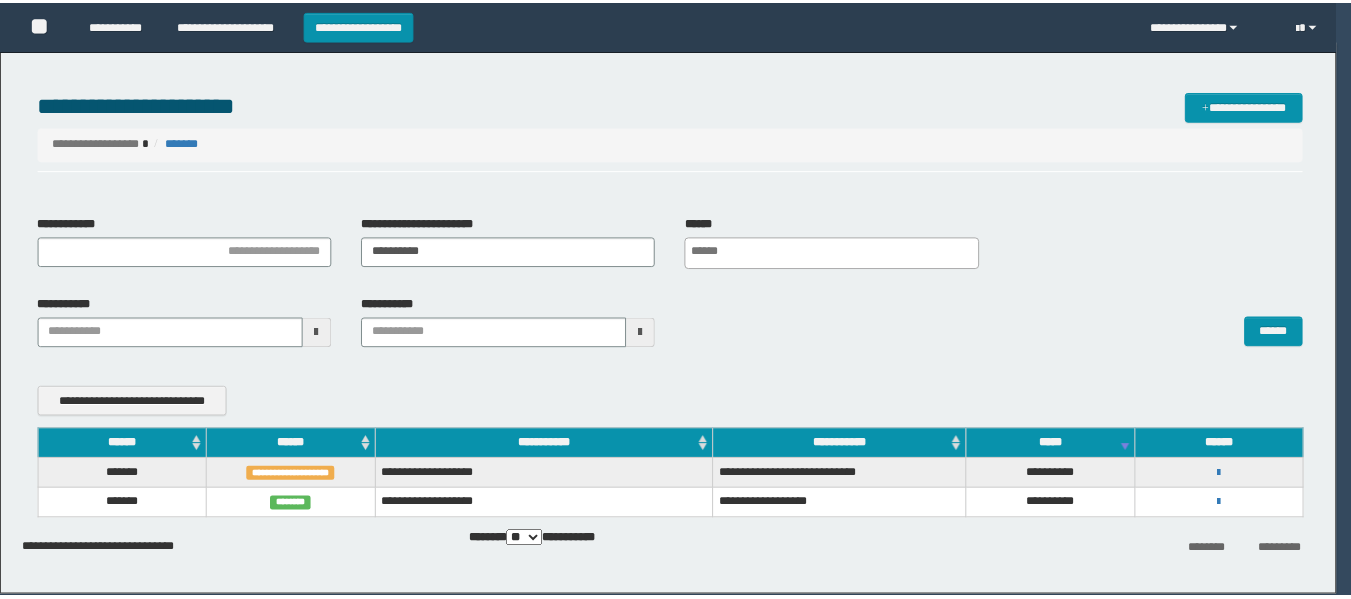 scroll, scrollTop: 0, scrollLeft: 0, axis: both 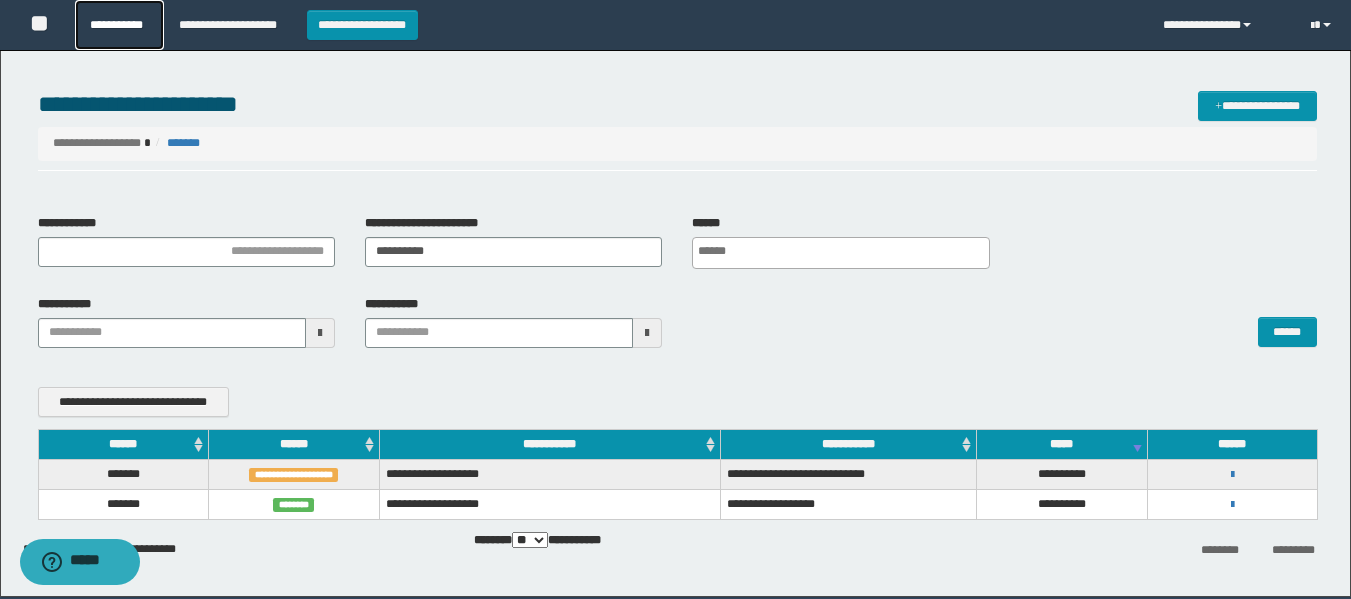 click on "**********" at bounding box center (119, 25) 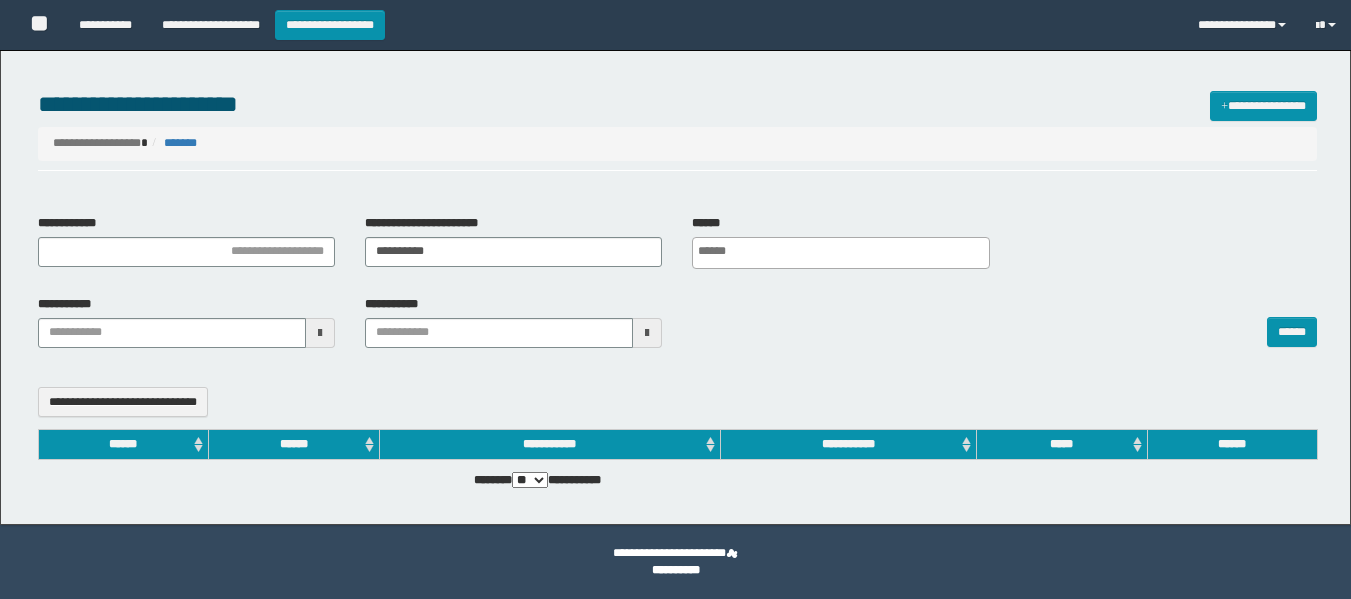 select 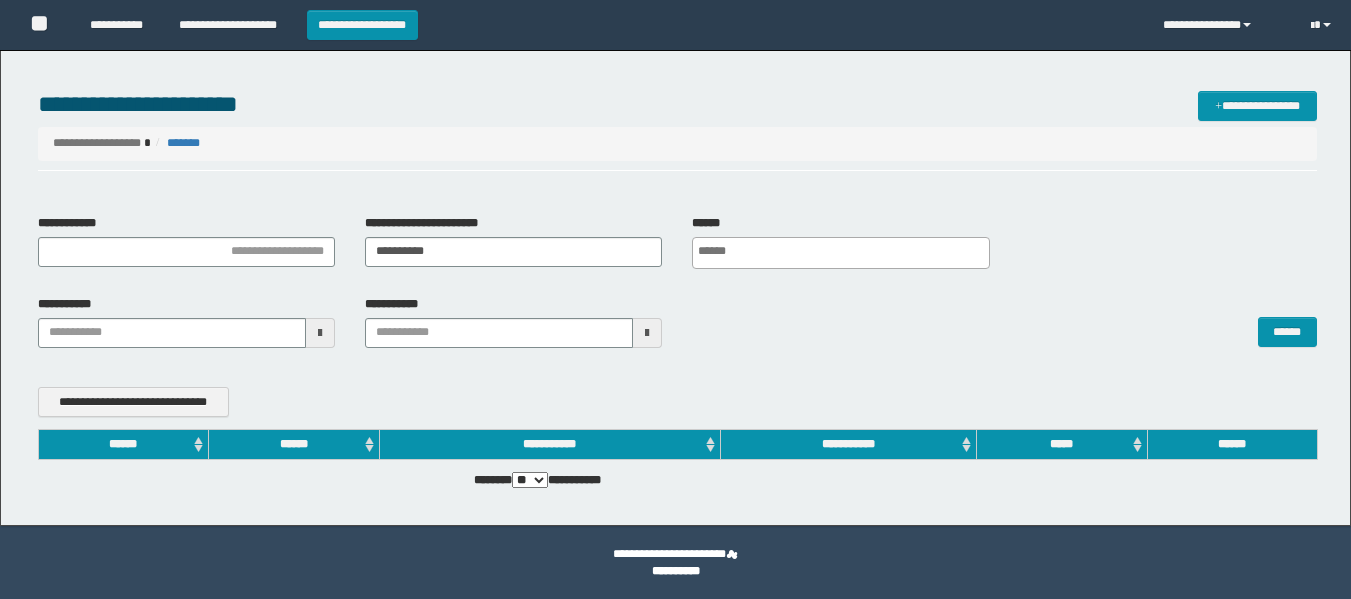 scroll, scrollTop: 0, scrollLeft: 0, axis: both 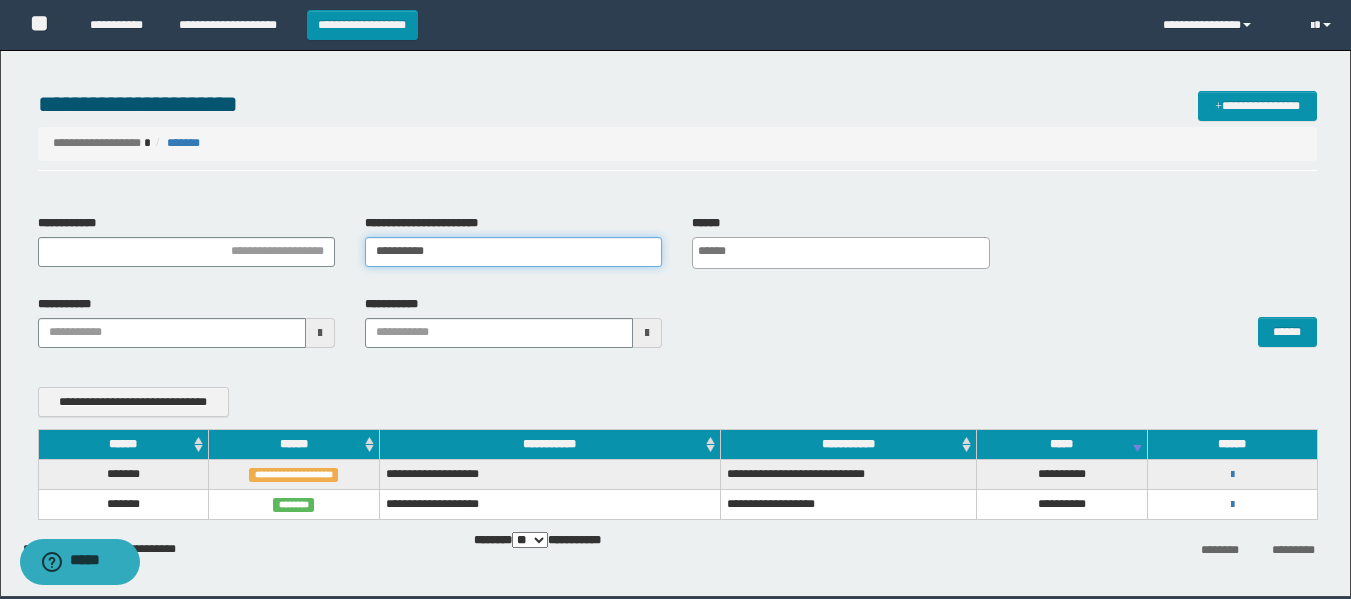 drag, startPoint x: 450, startPoint y: 252, endPoint x: 148, endPoint y: 245, distance: 302.08112 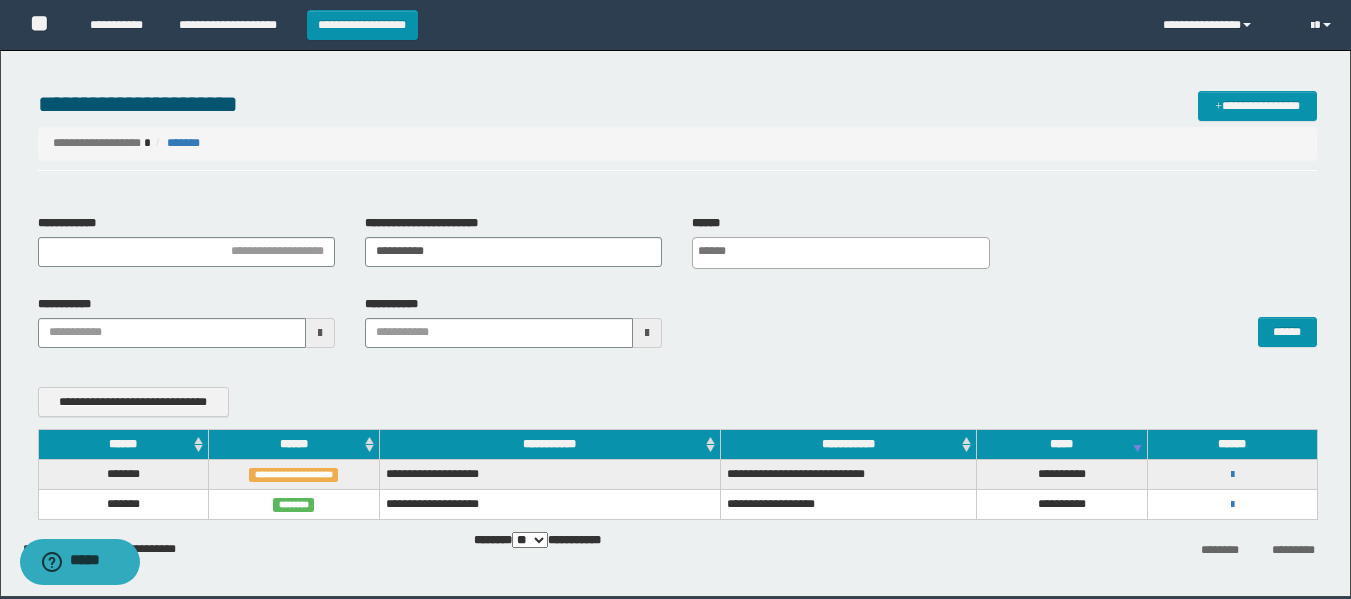 scroll, scrollTop: 0, scrollLeft: 5, axis: horizontal 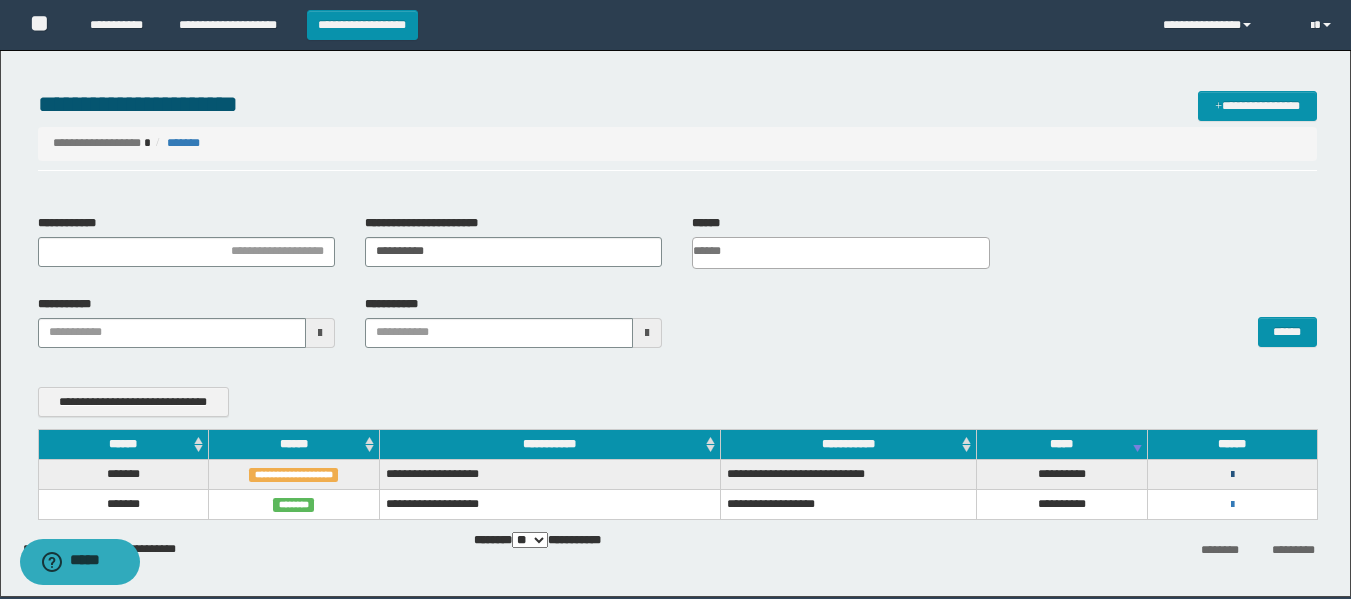 click at bounding box center (1232, 475) 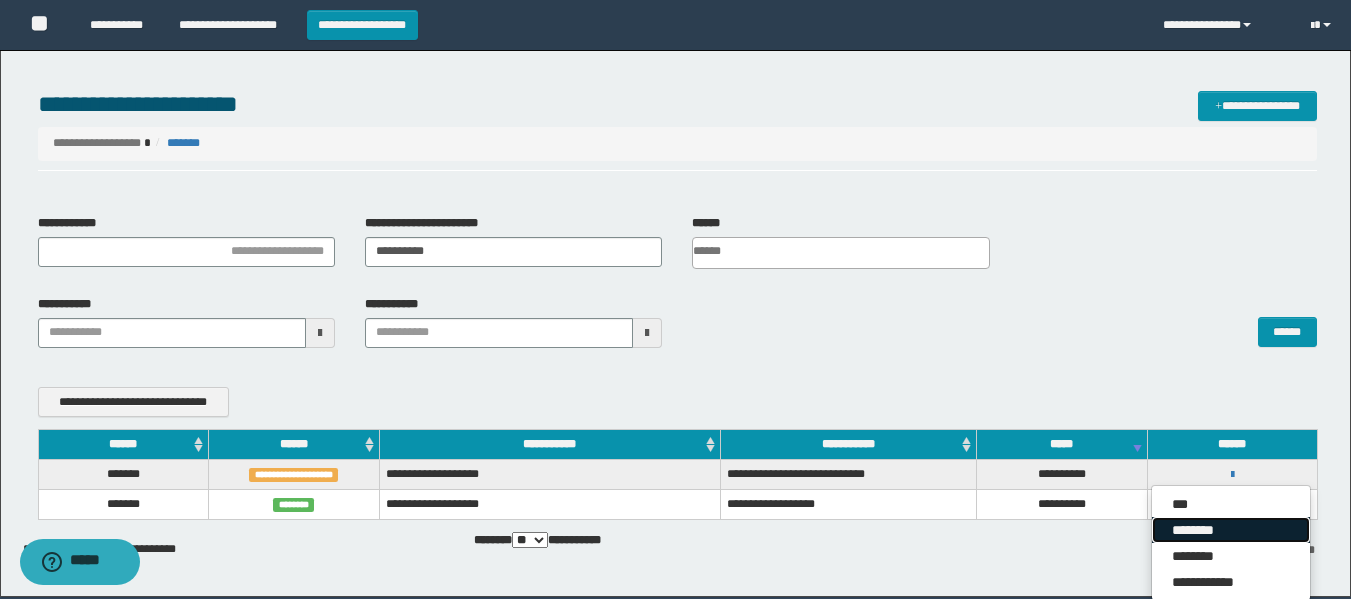 click on "********" at bounding box center (1231, 530) 